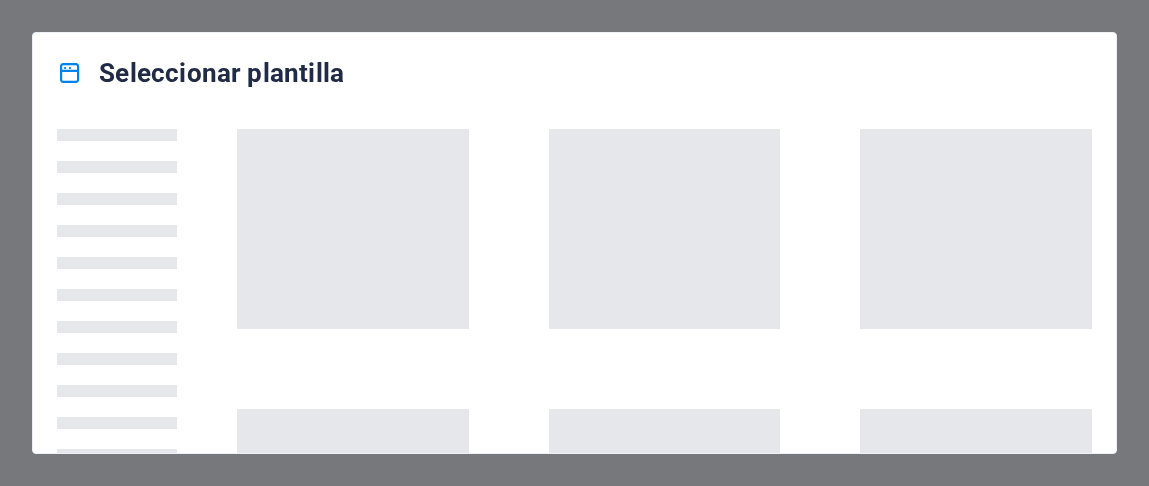 scroll, scrollTop: 0, scrollLeft: 0, axis: both 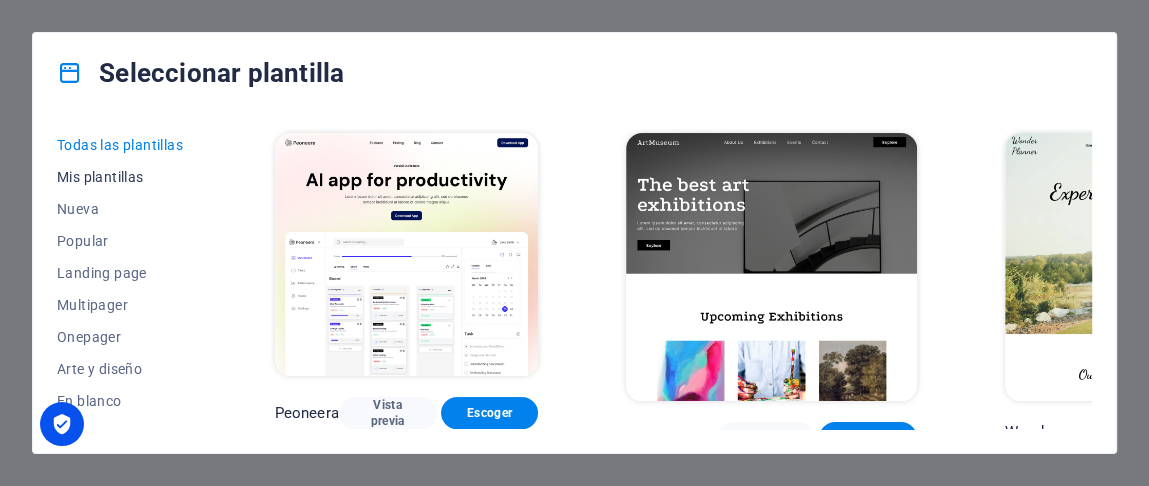 click on "Mis plantillas" at bounding box center (122, 177) 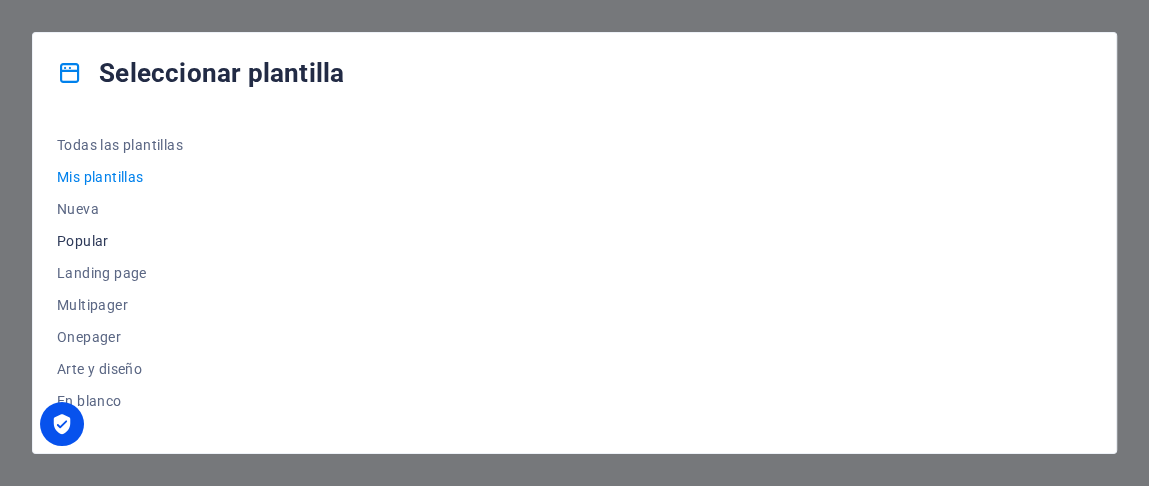 click on "Popular" at bounding box center (122, 241) 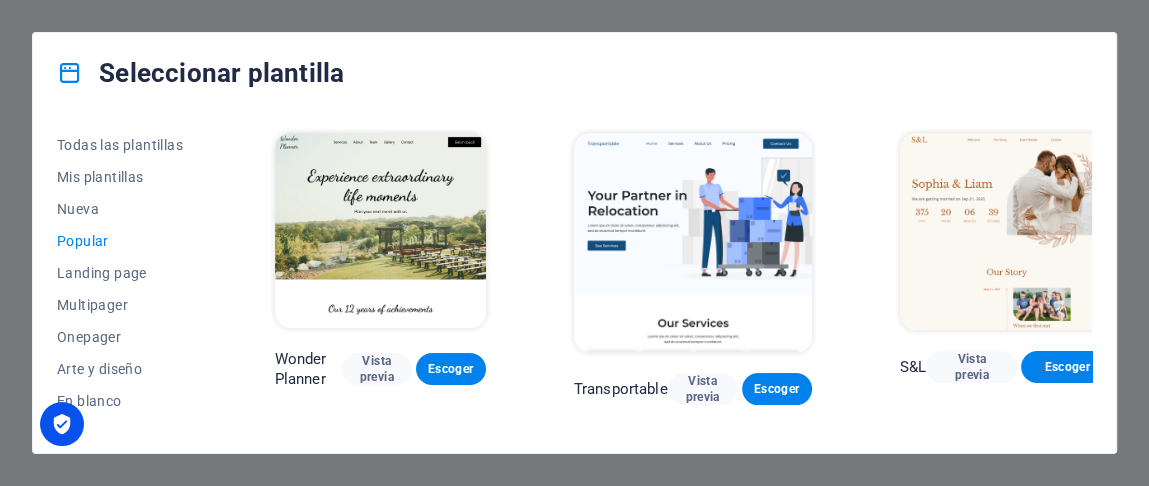 scroll, scrollTop: 0, scrollLeft: 32, axis: horizontal 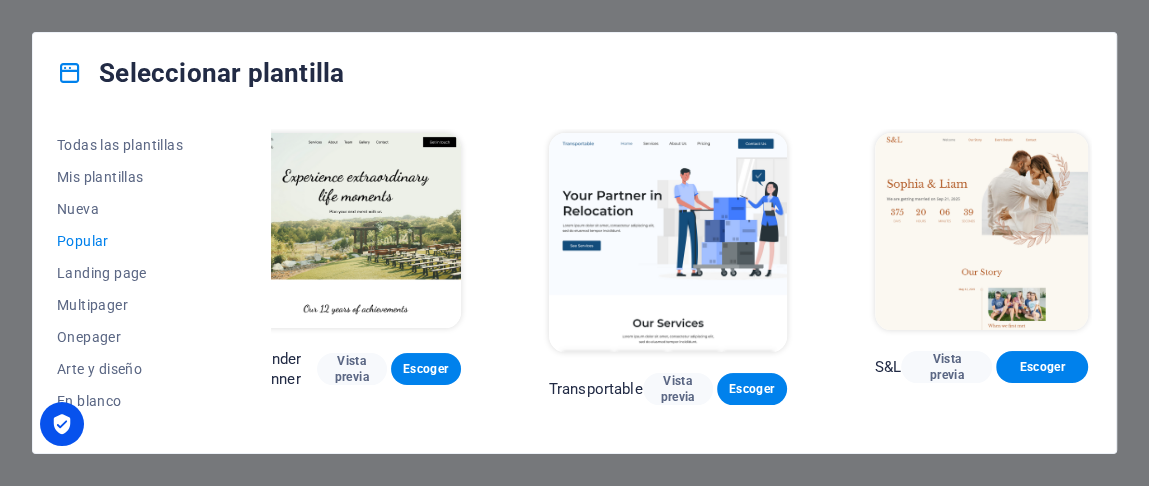 drag, startPoint x: 1092, startPoint y: 152, endPoint x: 1093, endPoint y: 180, distance: 28.01785 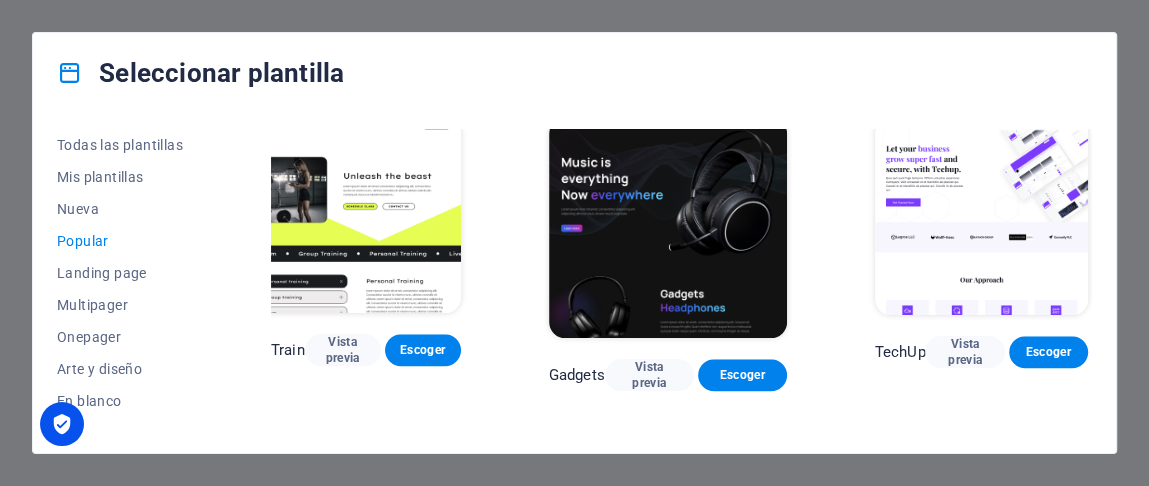 scroll, scrollTop: 1111, scrollLeft: 31, axis: both 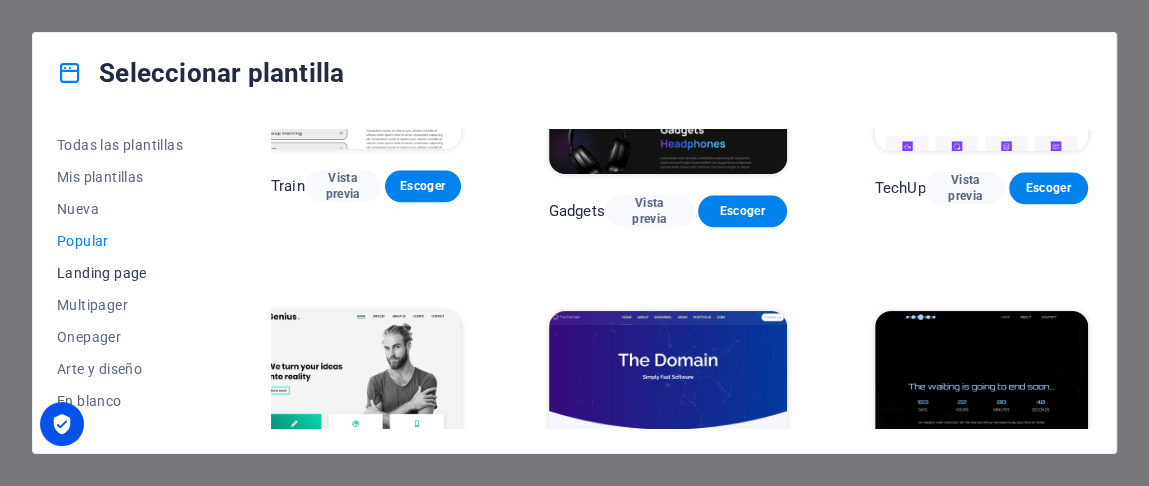 click on "Landing page" at bounding box center [122, 273] 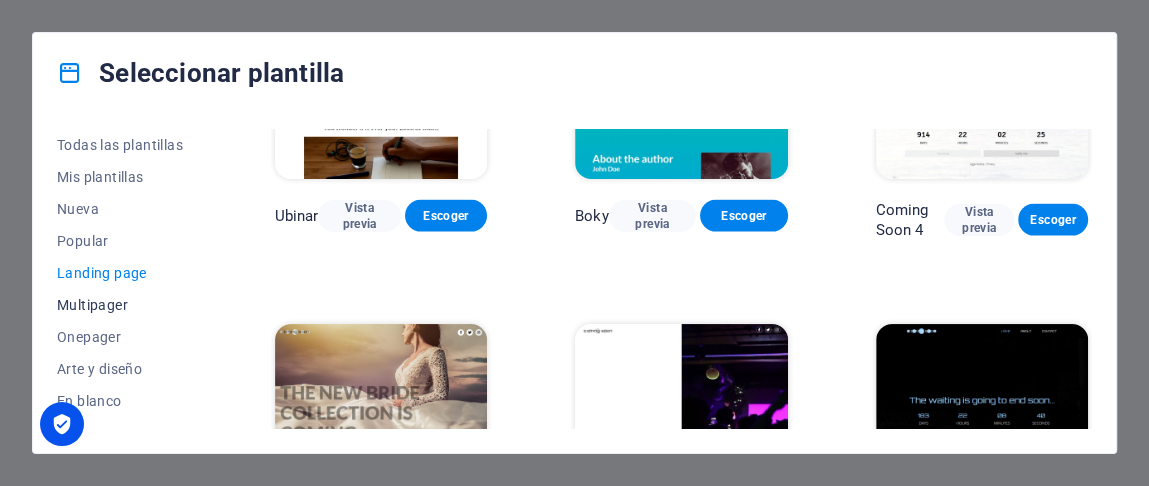click on "Multipager" at bounding box center [122, 305] 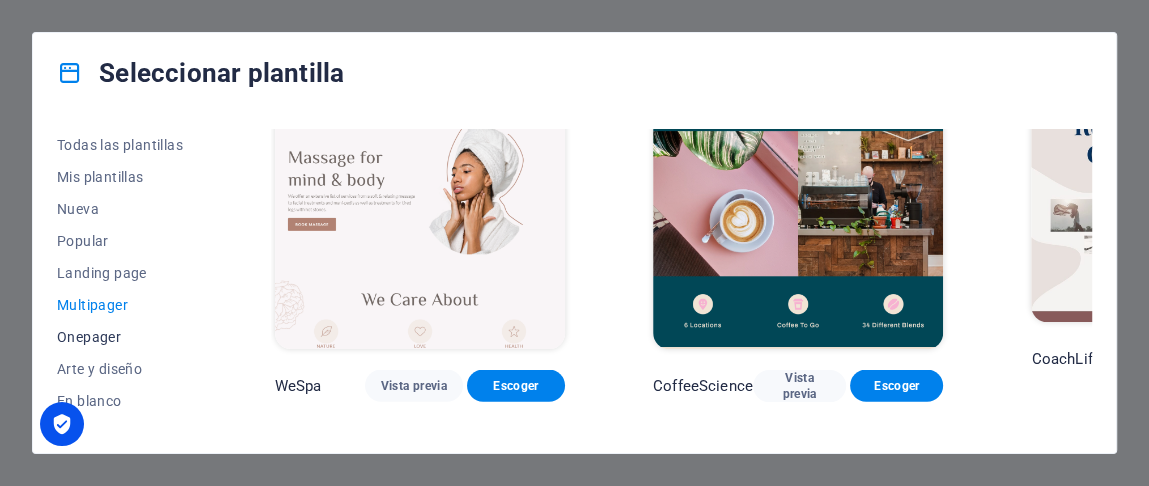 click on "Onepager" at bounding box center [122, 337] 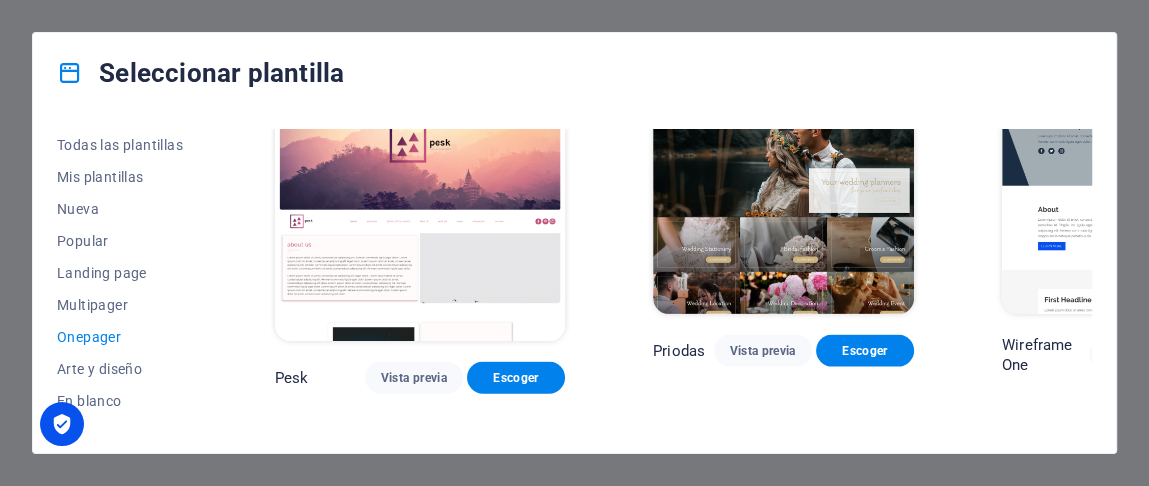 scroll, scrollTop: 2495, scrollLeft: 51, axis: both 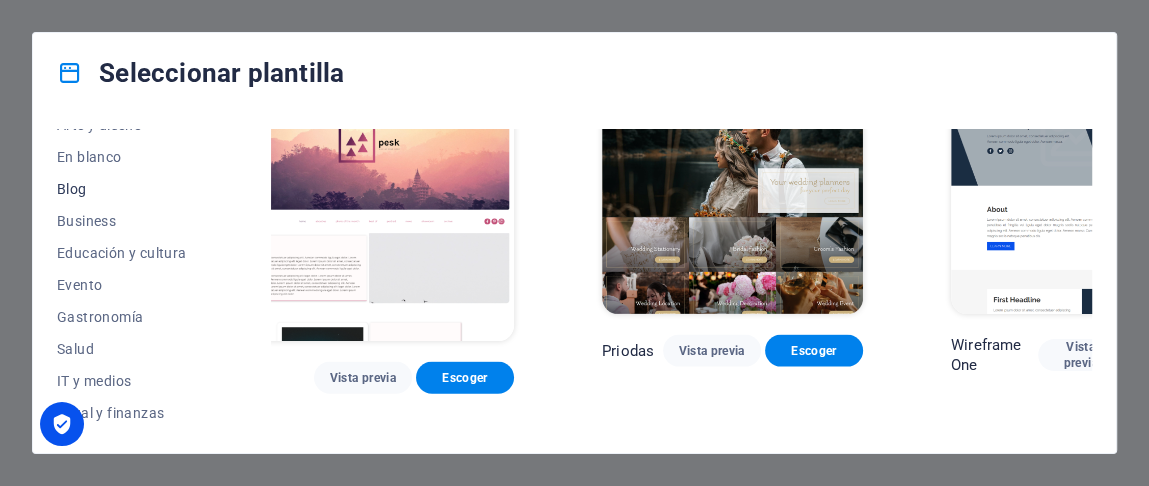 click on "Blog" at bounding box center [122, 189] 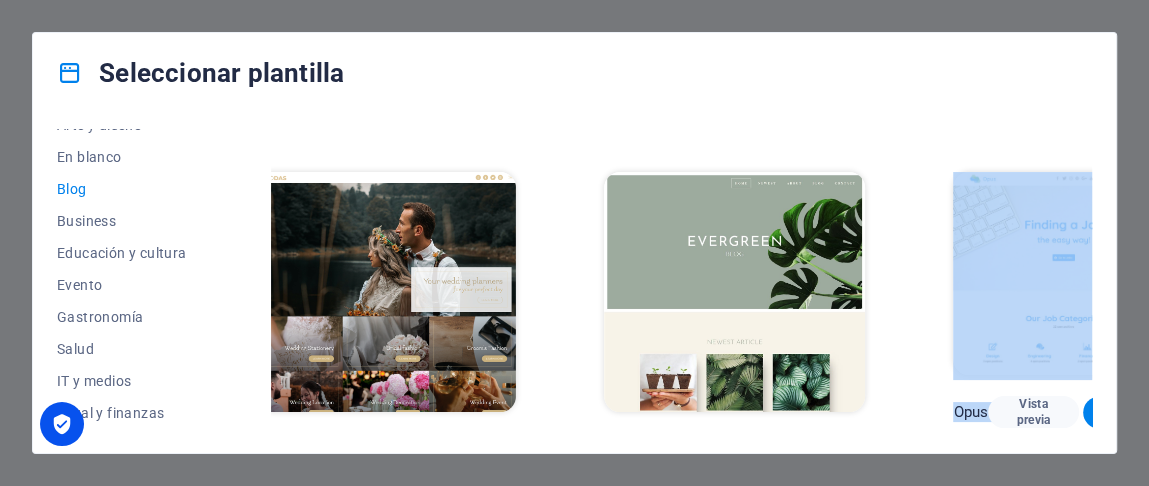 scroll, scrollTop: 2360, scrollLeft: 19, axis: both 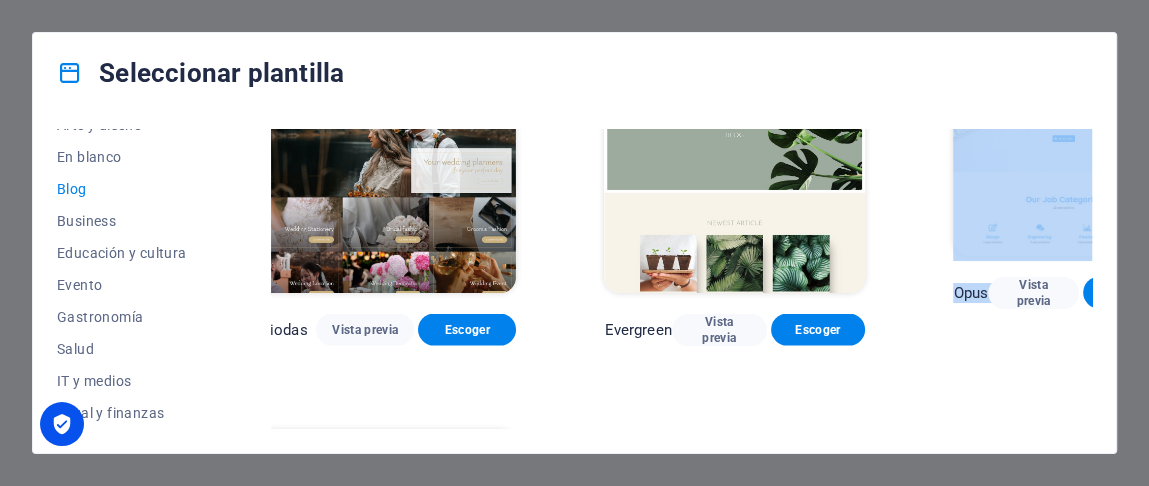 drag, startPoint x: 1091, startPoint y: 357, endPoint x: 1078, endPoint y: 424, distance: 68.24954 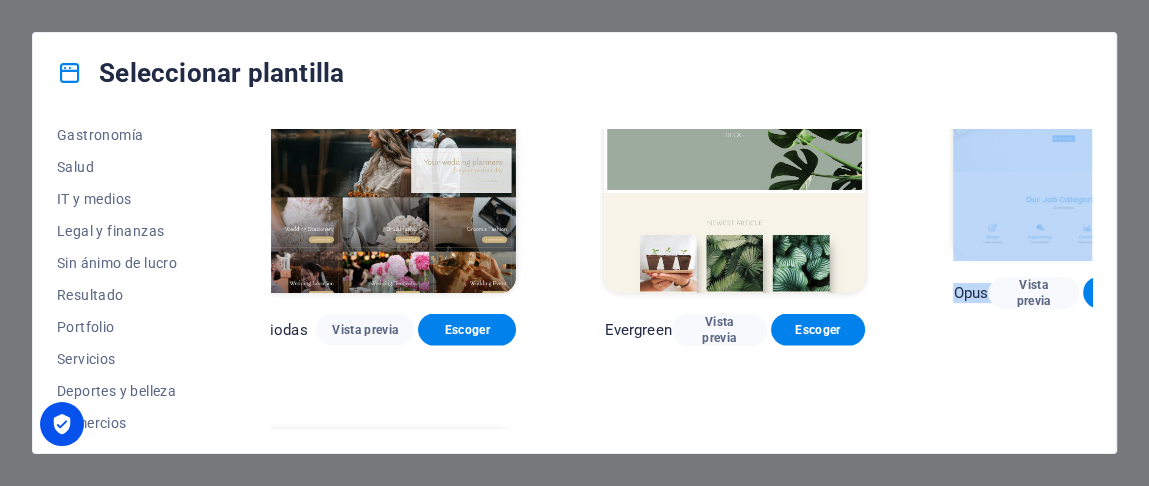 scroll, scrollTop: 428, scrollLeft: 0, axis: vertical 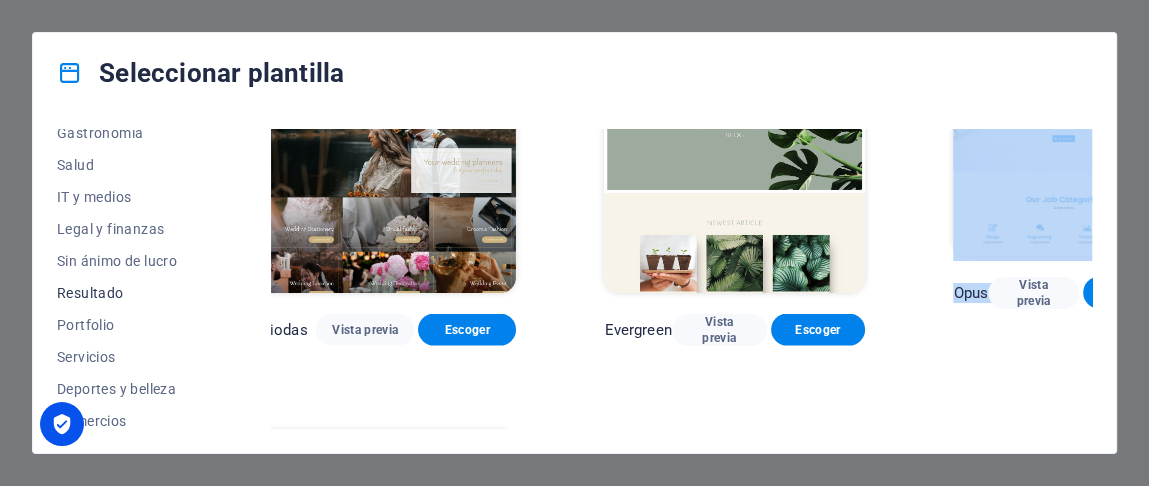 click on "Resultado" at bounding box center [122, 293] 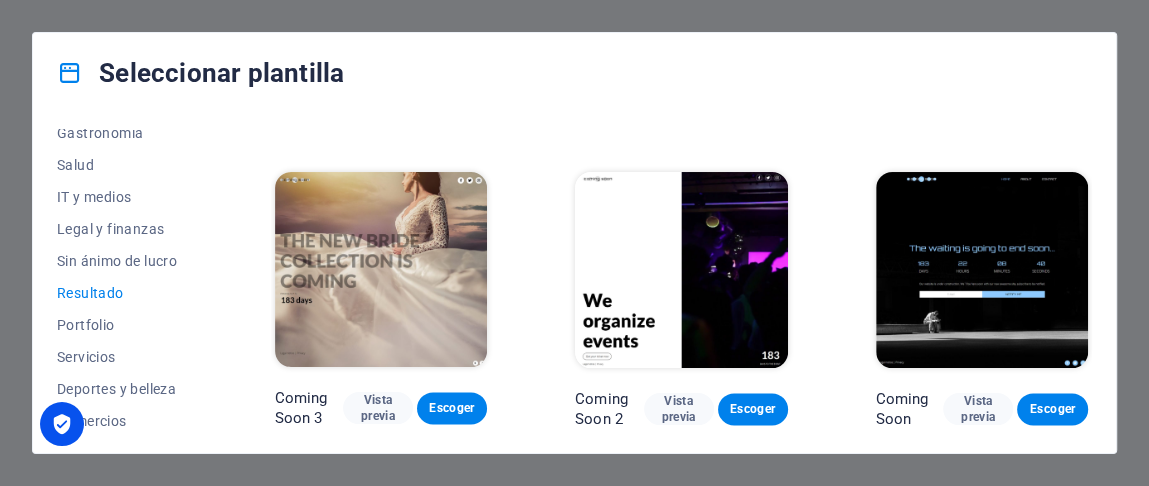 scroll, scrollTop: 1631, scrollLeft: 0, axis: vertical 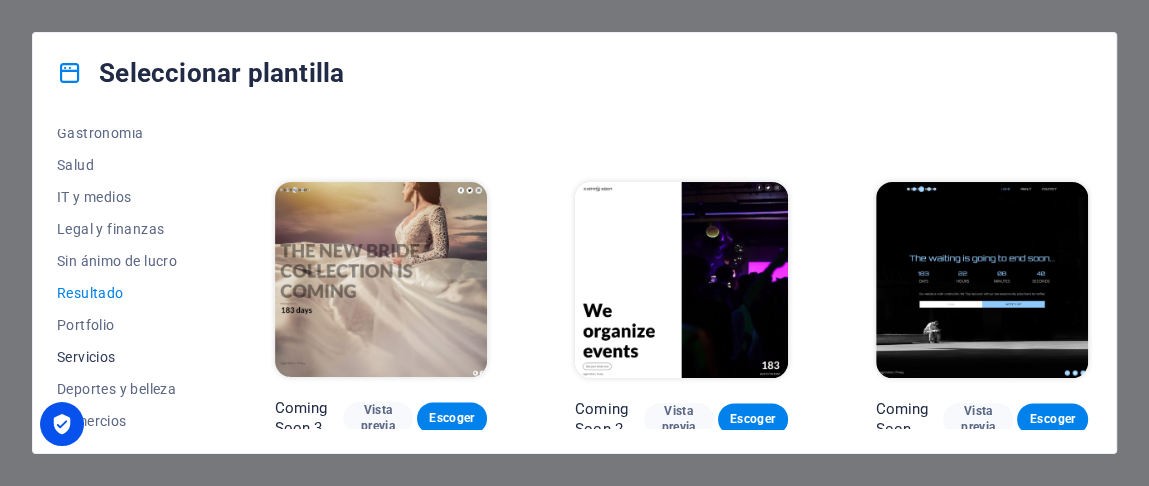 click on "Servicios" at bounding box center (122, 357) 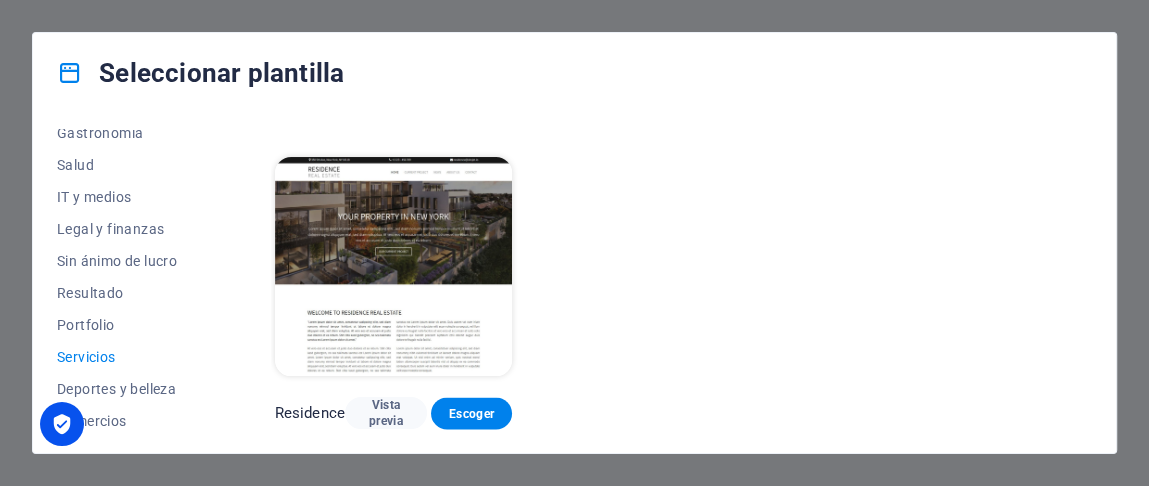 scroll, scrollTop: 499, scrollLeft: 0, axis: vertical 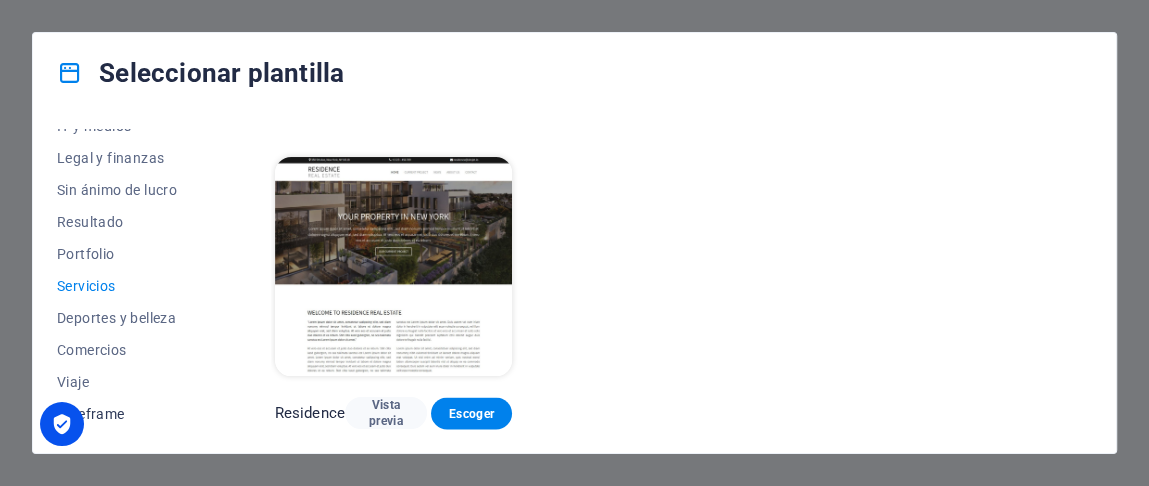 click on "Wireframe" at bounding box center (122, 414) 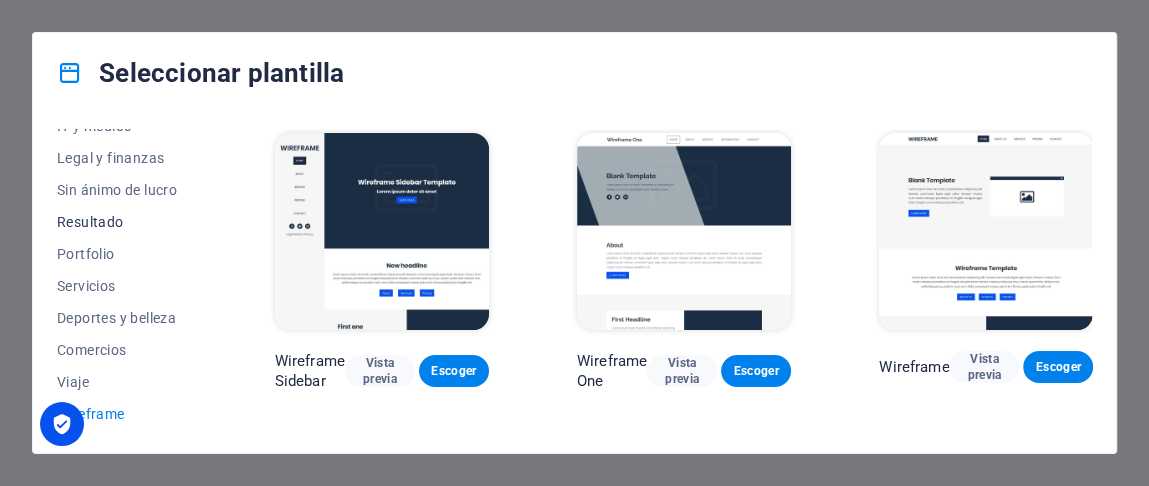 click on "Resultado" at bounding box center (122, 222) 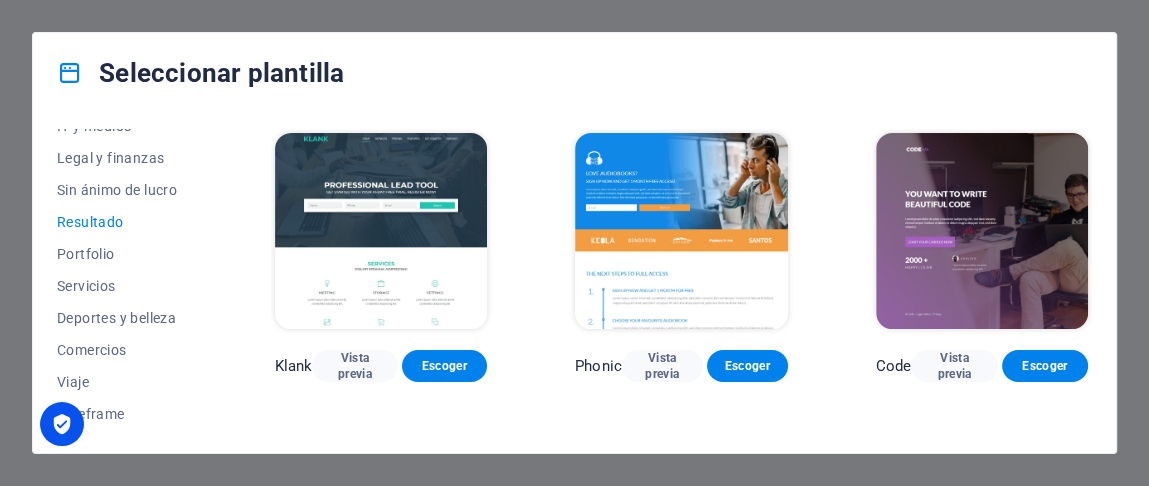 click on "Code Vista previa Escoger" at bounding box center [982, 255] 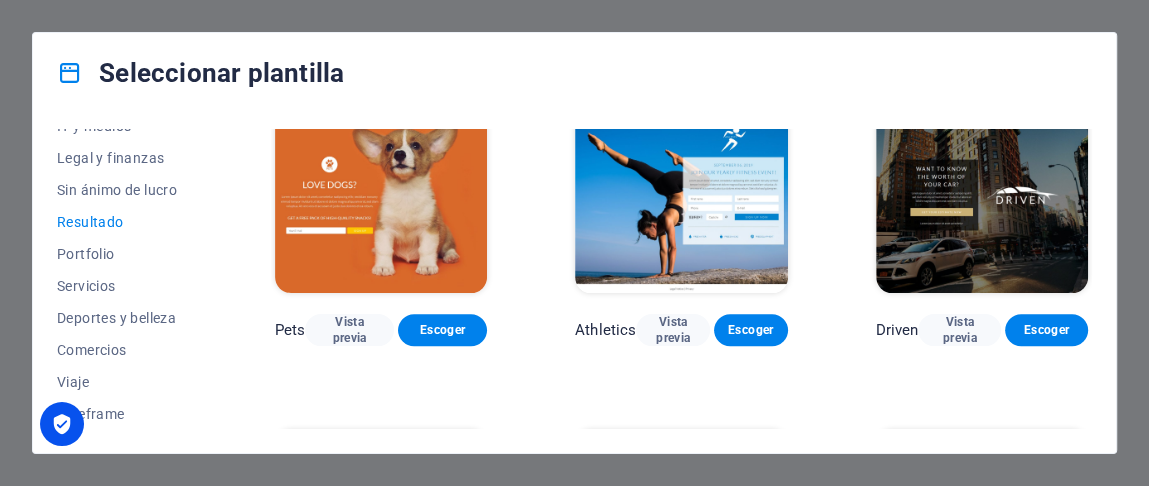 scroll, scrollTop: 718, scrollLeft: 0, axis: vertical 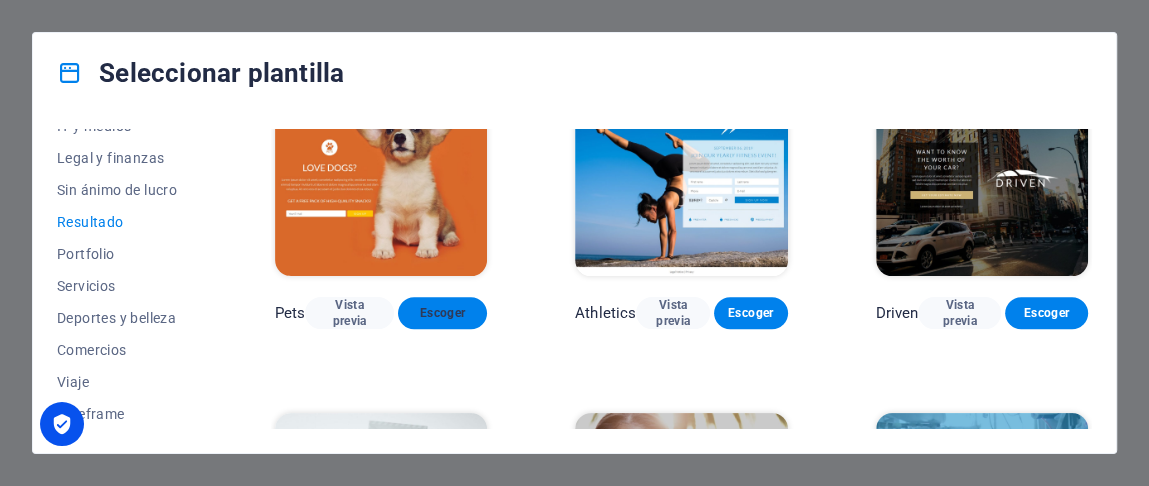 click on "Escoger" at bounding box center [442, 313] 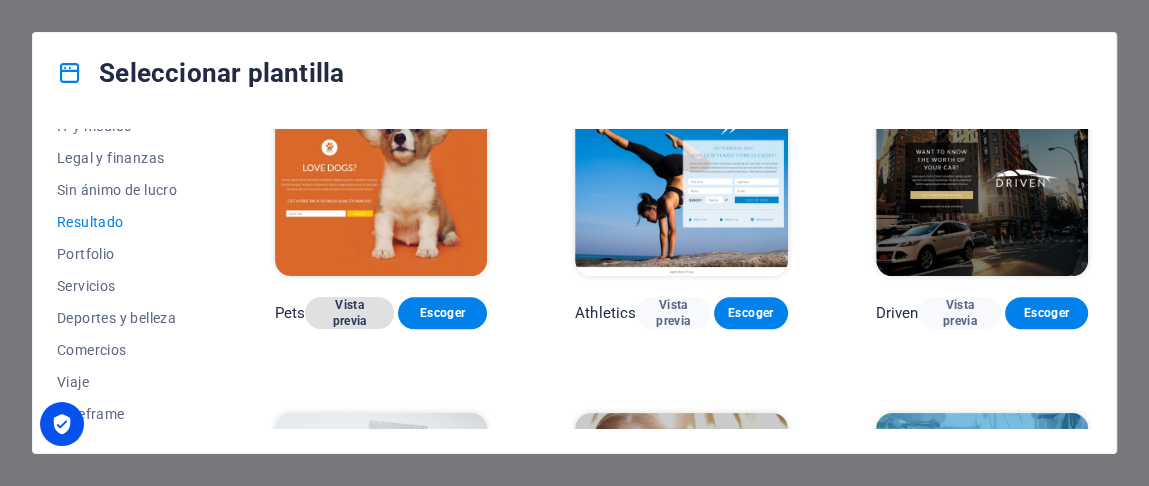 click on "Vista previa" at bounding box center (349, 313) 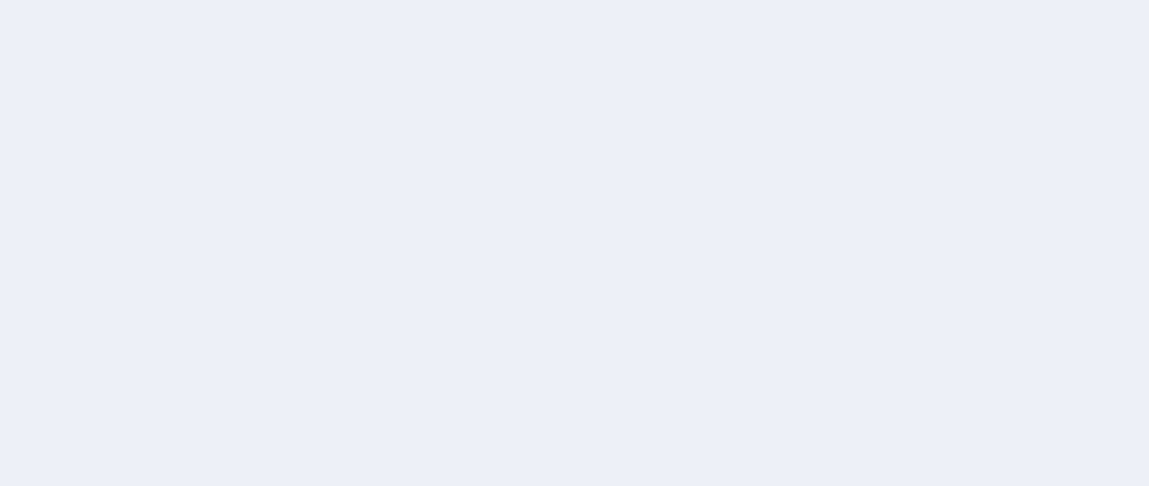 scroll, scrollTop: 0, scrollLeft: 0, axis: both 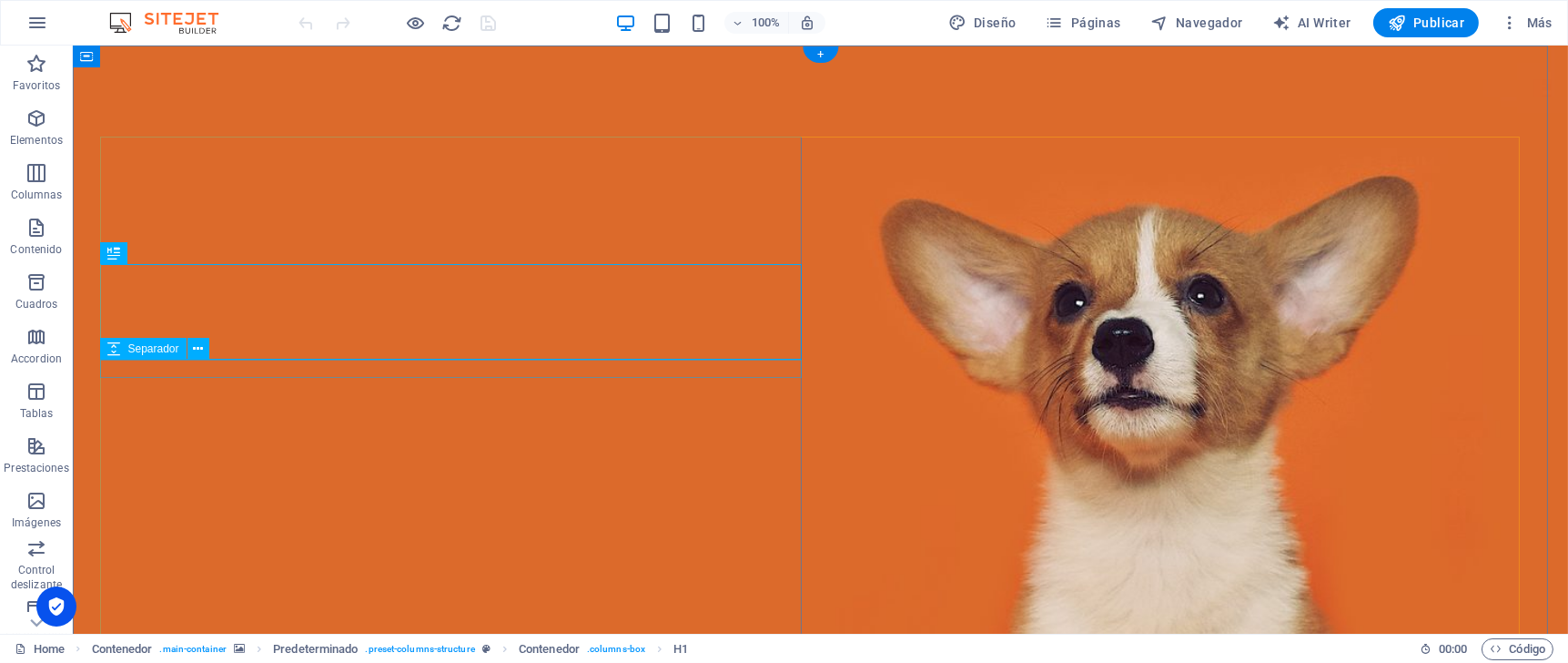 click at bounding box center (821, 1321) 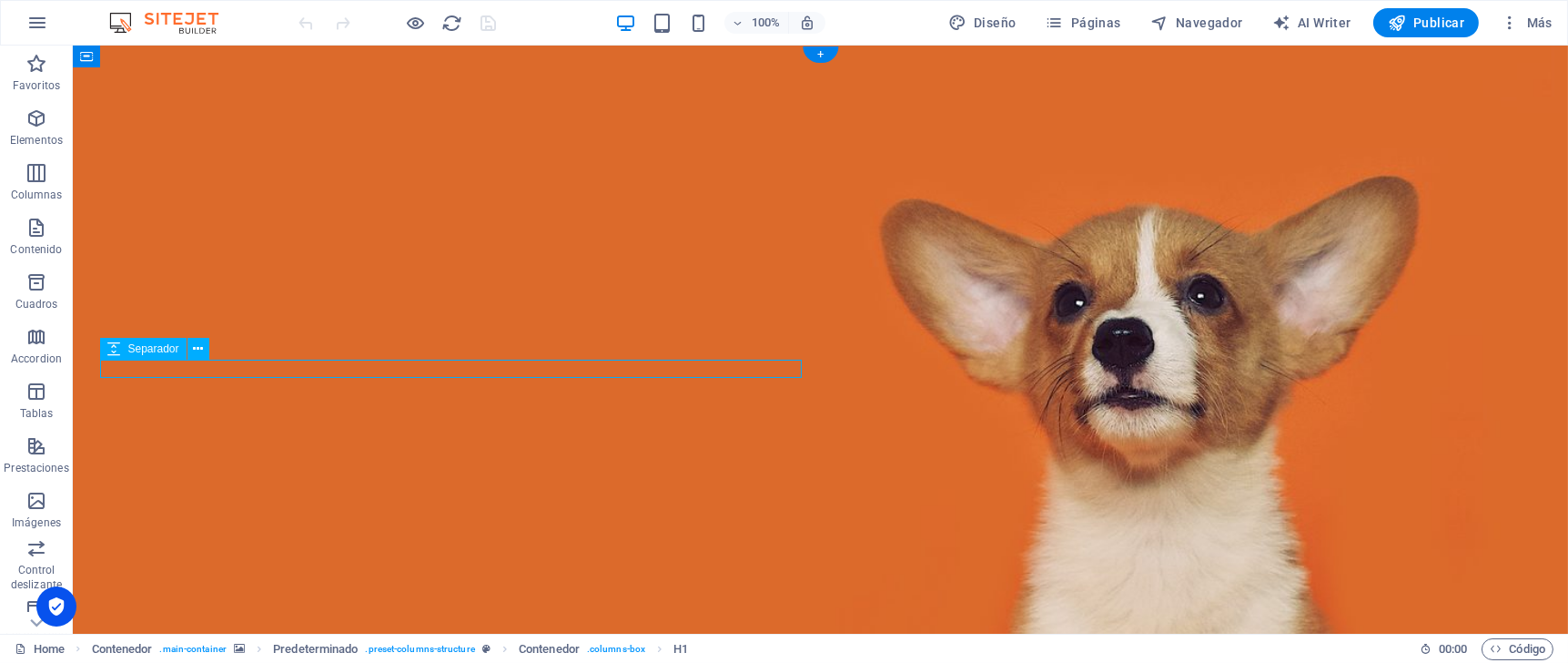 click at bounding box center [821, 1321] 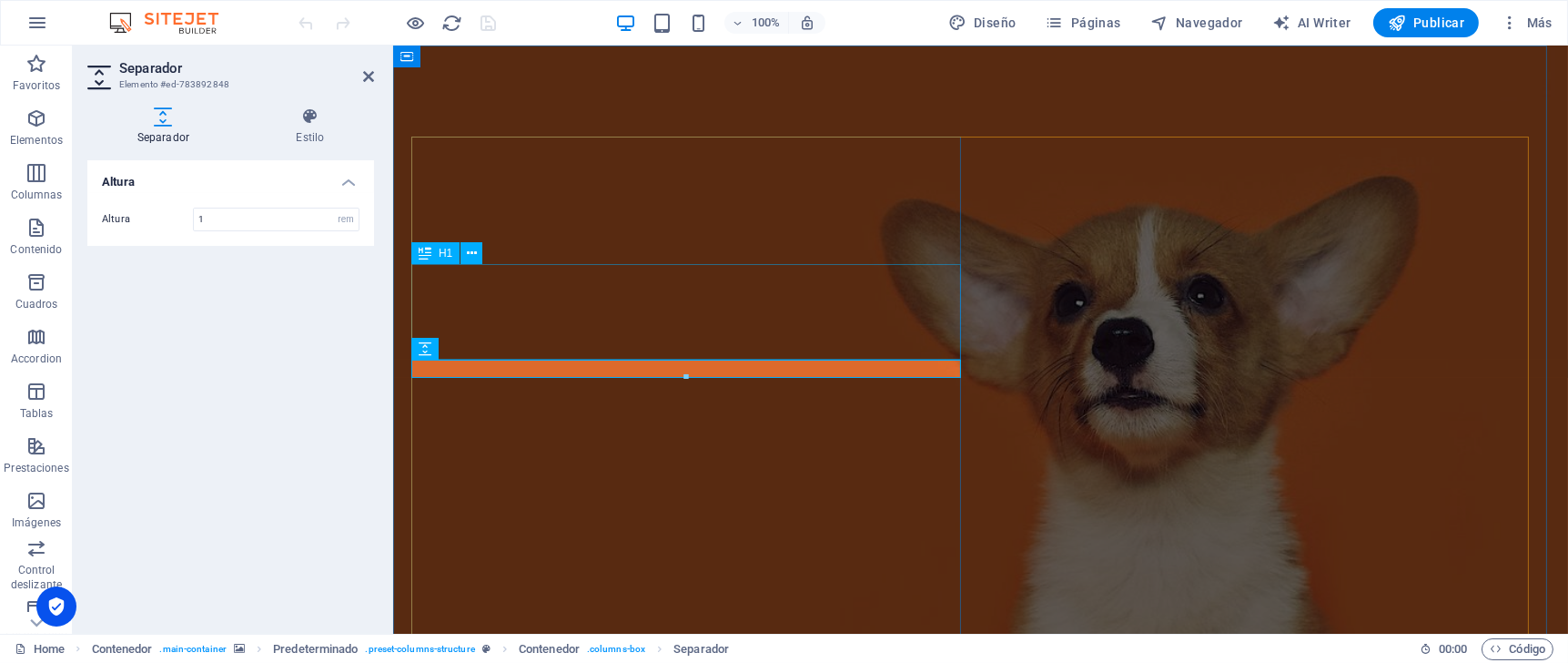 click on "Love dogs?" at bounding box center (980, 1276) 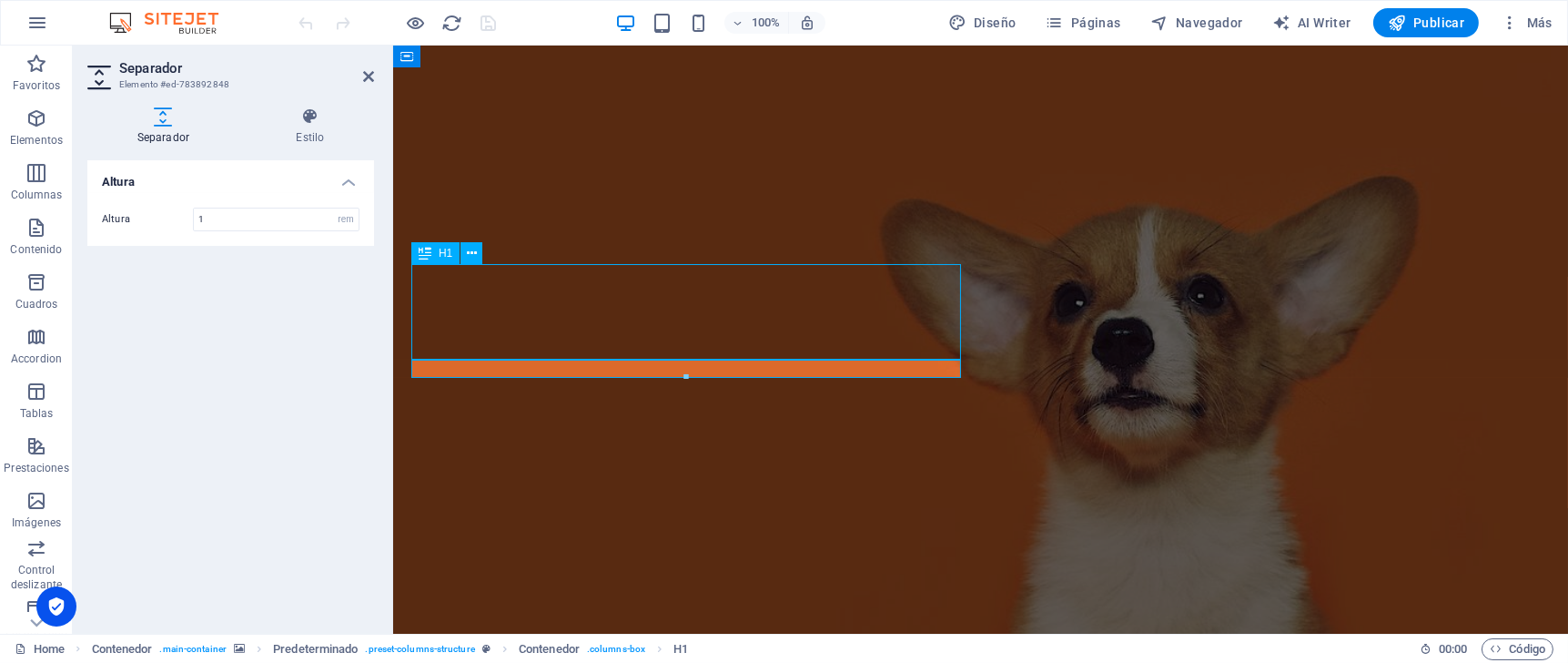 click on "Love dogs?" at bounding box center (980, 1276) 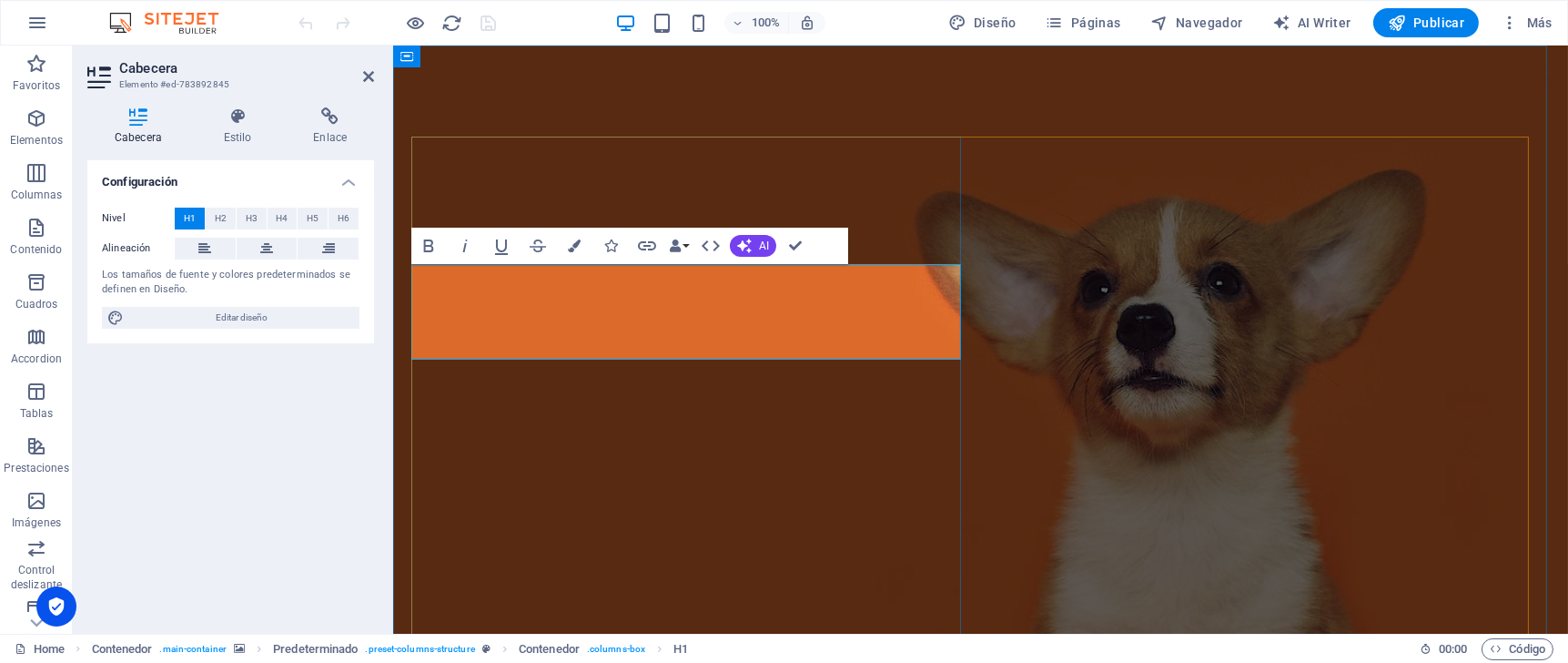 type 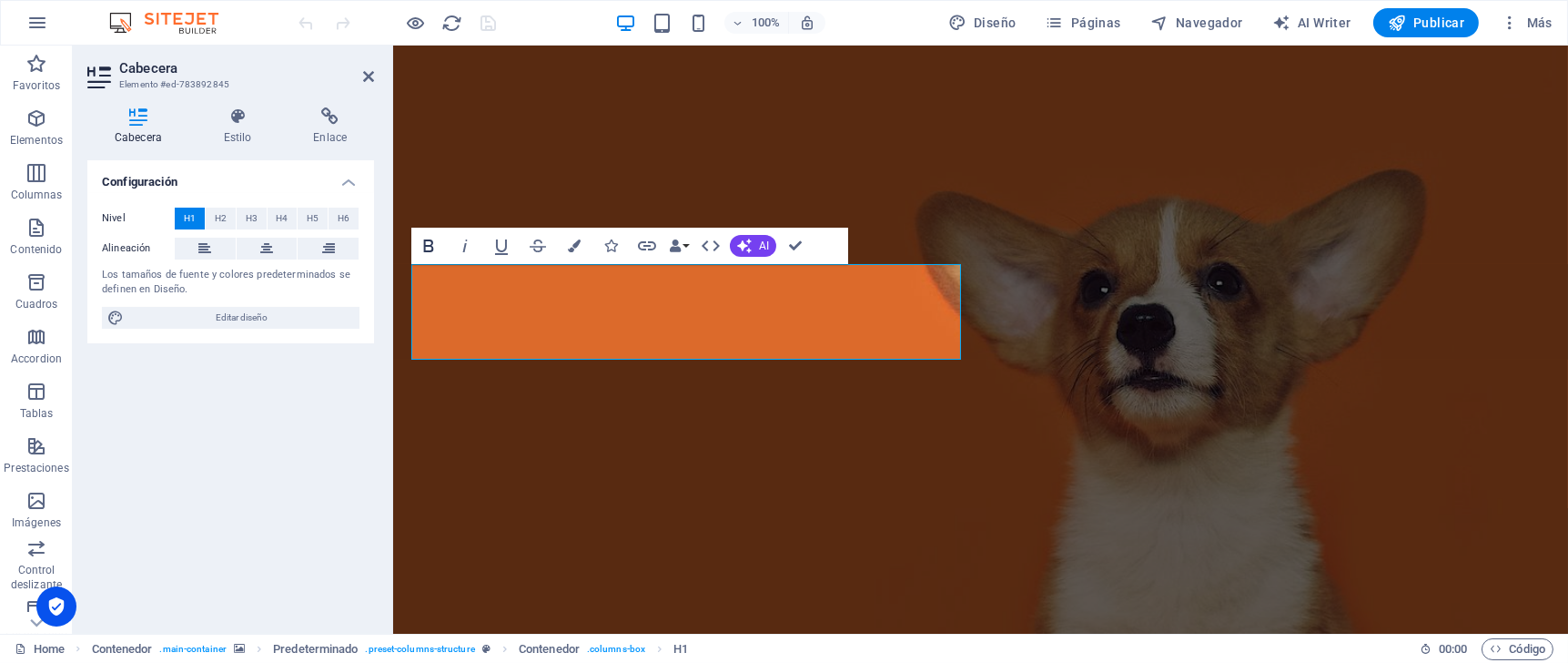 click on "Bold" at bounding box center (429, 246) 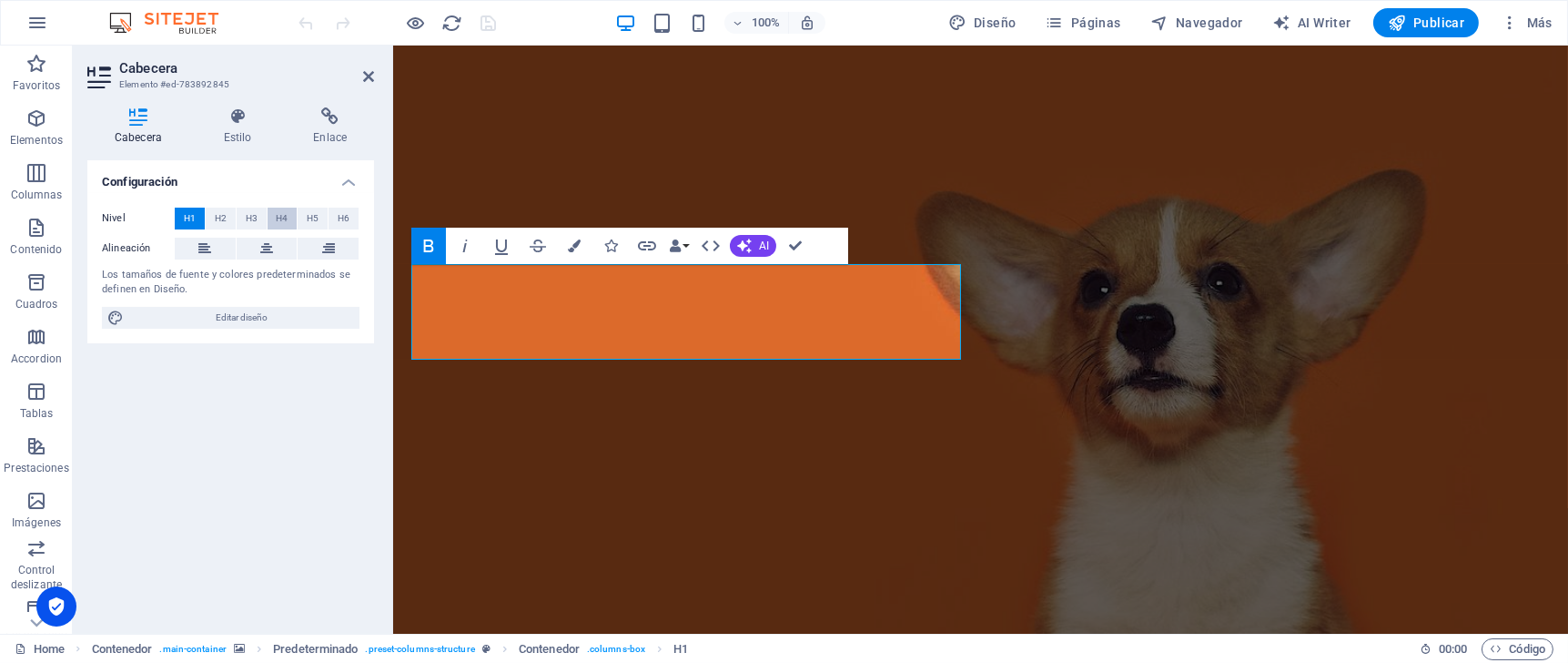 click on "H4" at bounding box center [281, 219] 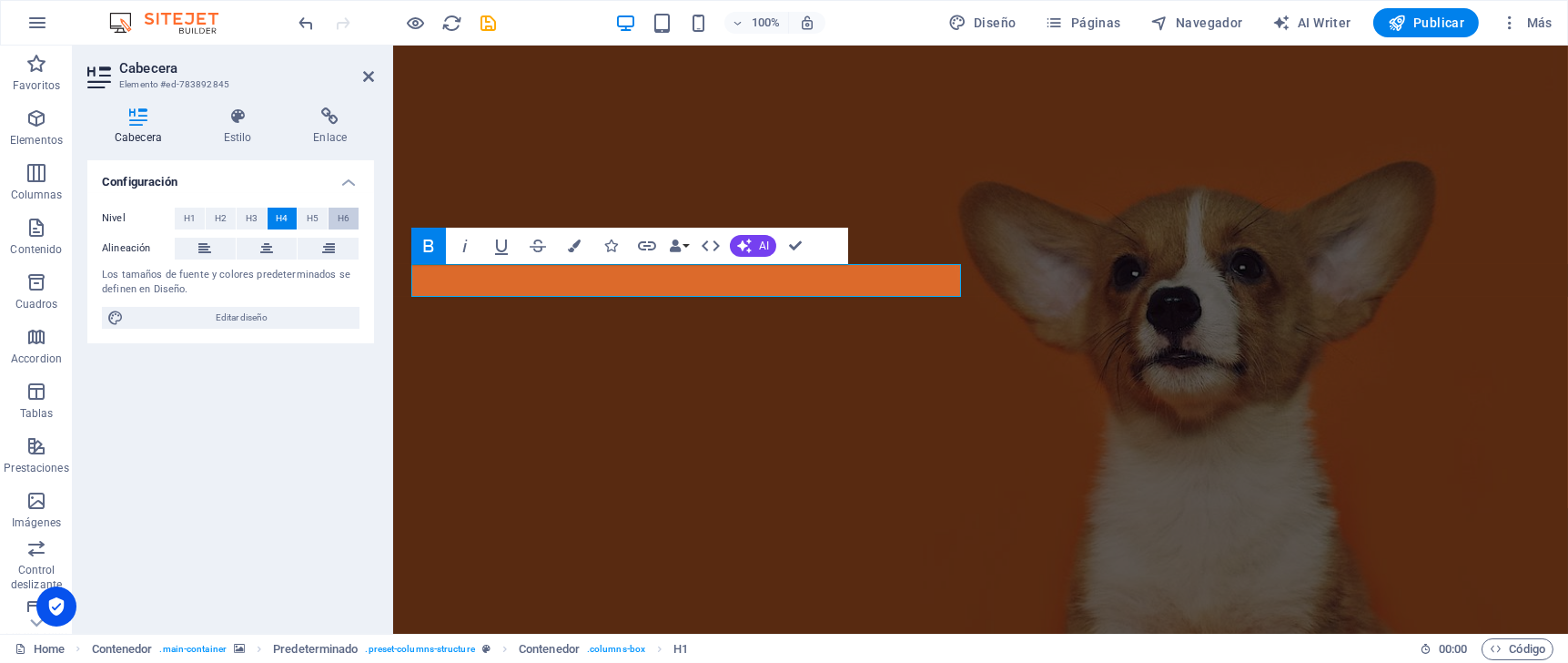 click on "H6" at bounding box center [343, 219] 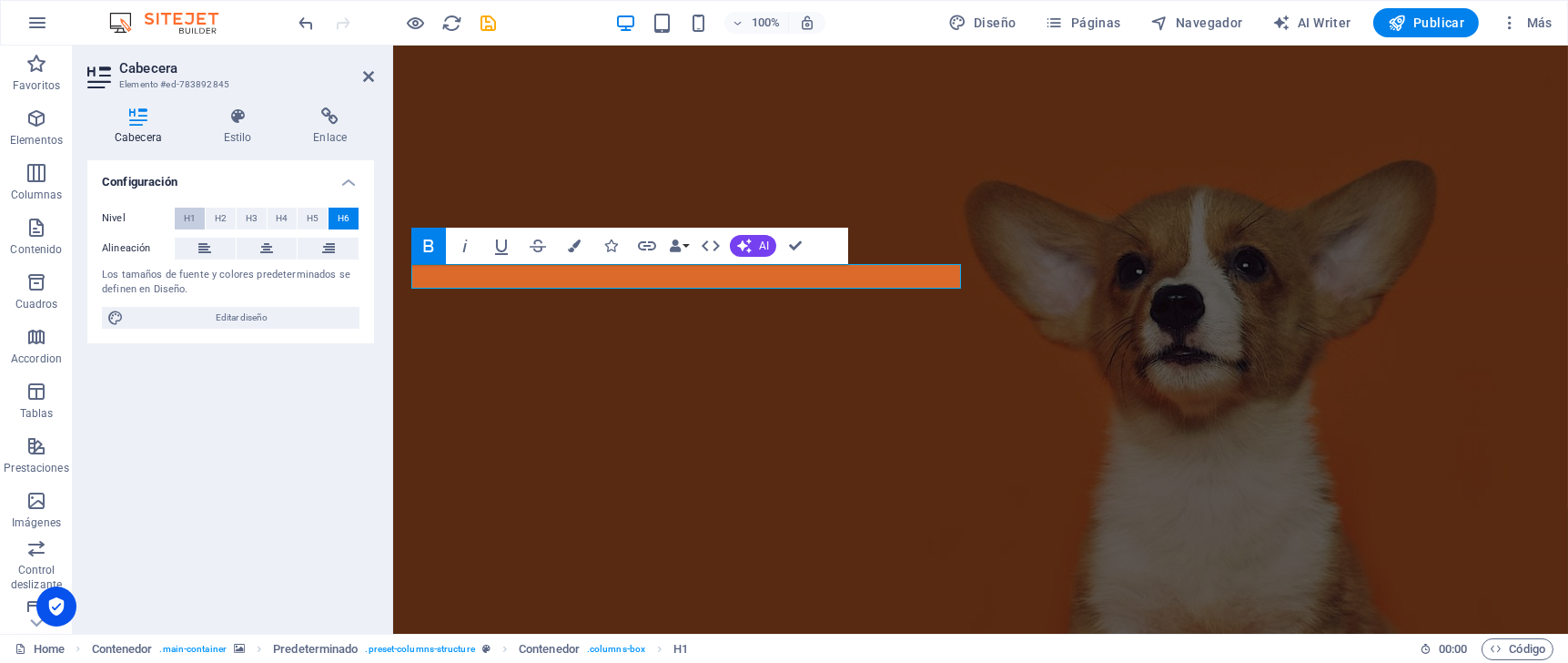 click on "H1" at bounding box center (189, 219) 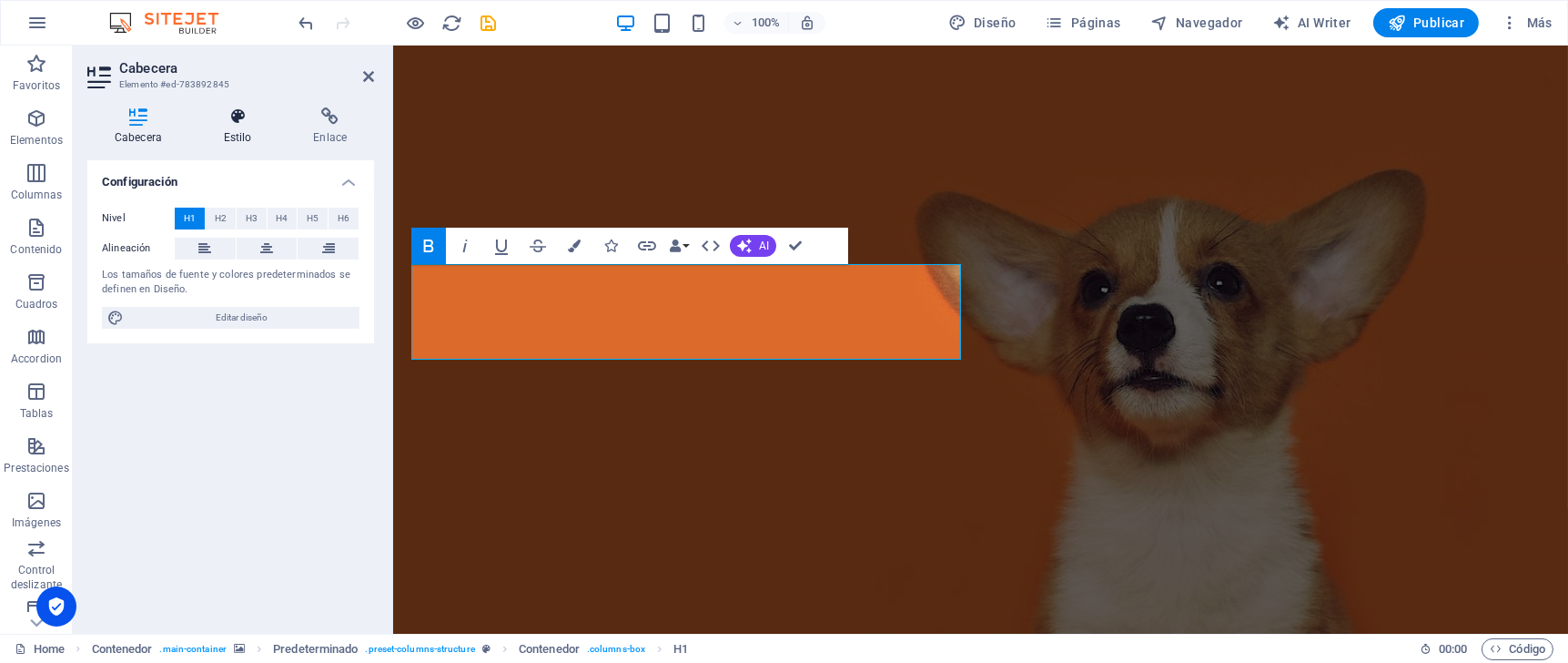 click at bounding box center [238, 117] 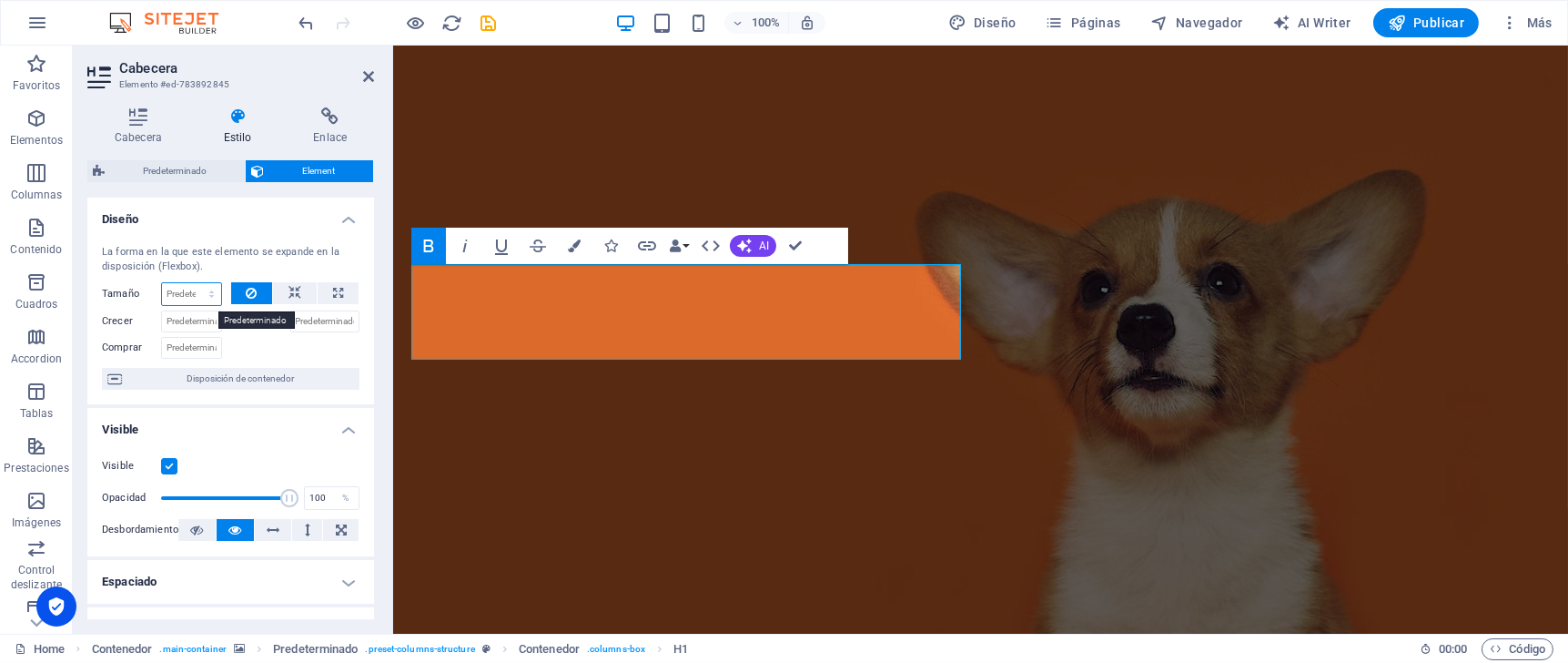click on "Predeterminado automático px % 1/1 1/2 1/3 1/4 1/5 1/6 1/7 1/8 1/9 1/10" at bounding box center [191, 294] 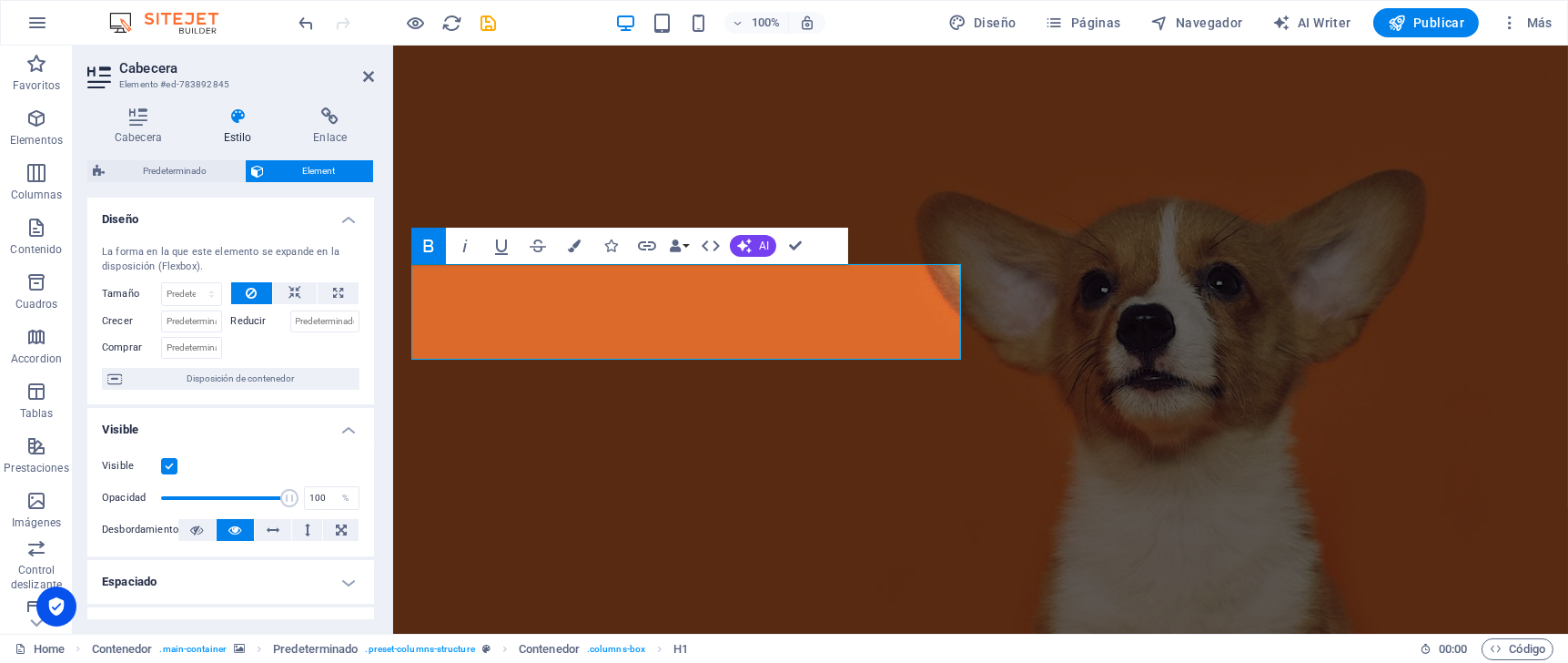 click at bounding box center [296, 345] 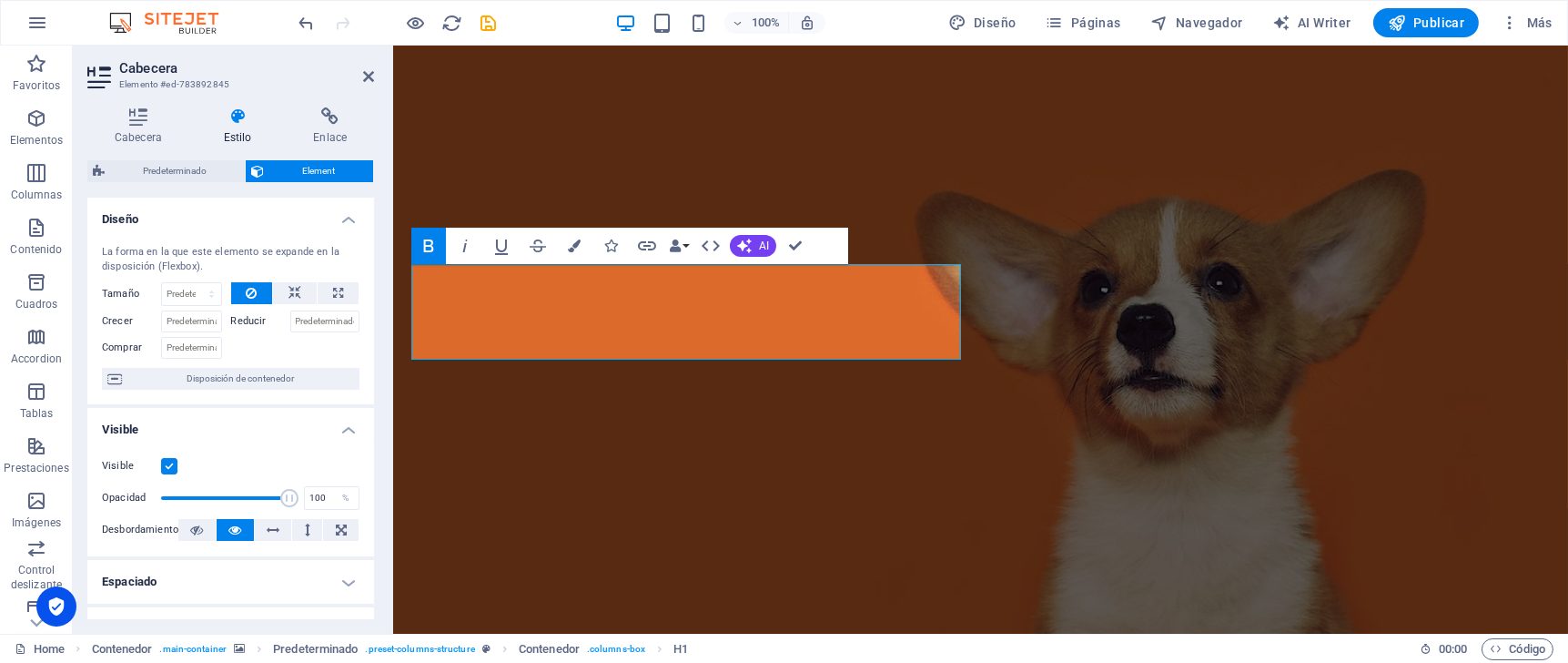 drag, startPoint x: 369, startPoint y: 353, endPoint x: 370, endPoint y: 397, distance: 44.01136 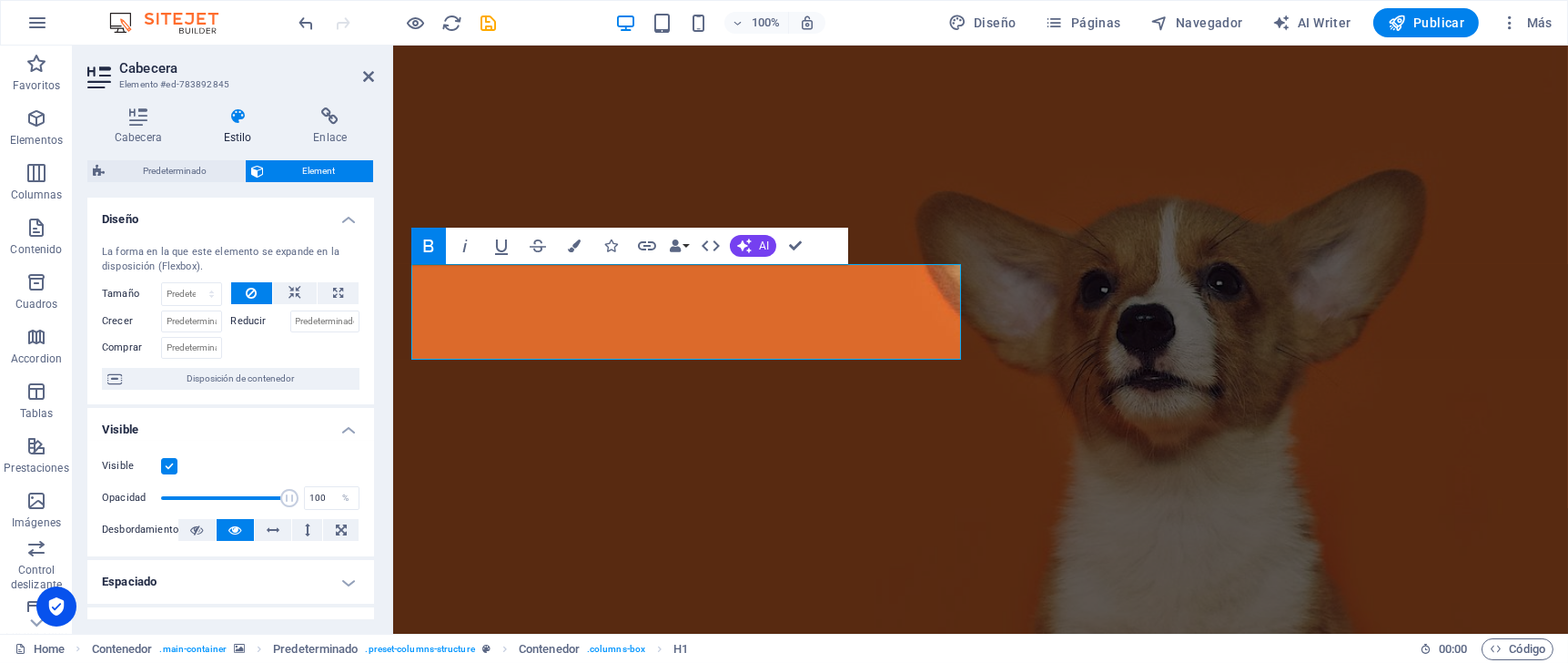 click on "Diseño La forma en la que este elemento se expande en la disposición (Flexbox). Tamaño Predeterminado automático px % 1/1 1/2 1/3 1/4 1/5 1/6 1/7 1/8 1/9 1/10 Crecer Reducir Comprar Disposición de contenedor Visible Visible Opacidad 100 % Desbordamiento Espaciado Margen Predeterminado automático px % rem vw vh Personalizado Personalizado automático px % rem vw vh automático px % rem vw vh automático px % rem vw vh automático px % rem vw vh Espaciado Predeterminado px rem % vh vw Personalizado Personalizado px rem % vh vw px rem % vh vw px rem % vh vw px rem % vh vw Borde Estilo              - Ancho 1 automático px rem % vh vw Personalizado Personalizado 1 automático px rem % vh vw 1 automático px rem % vh vw 1 automático px rem % vh vw 1 automático px rem % vh vw  - Color Esquinas redondeadas Predeterminado px rem % vh vw Personalizado Personalizado px rem % vh vw px rem % vh vw px rem % vh vw px rem % vh vw Sombra Predeterminado Ninguno Fuera Dentro Color X offset 0 px rem vh vw 0 px" at bounding box center [230, 408] 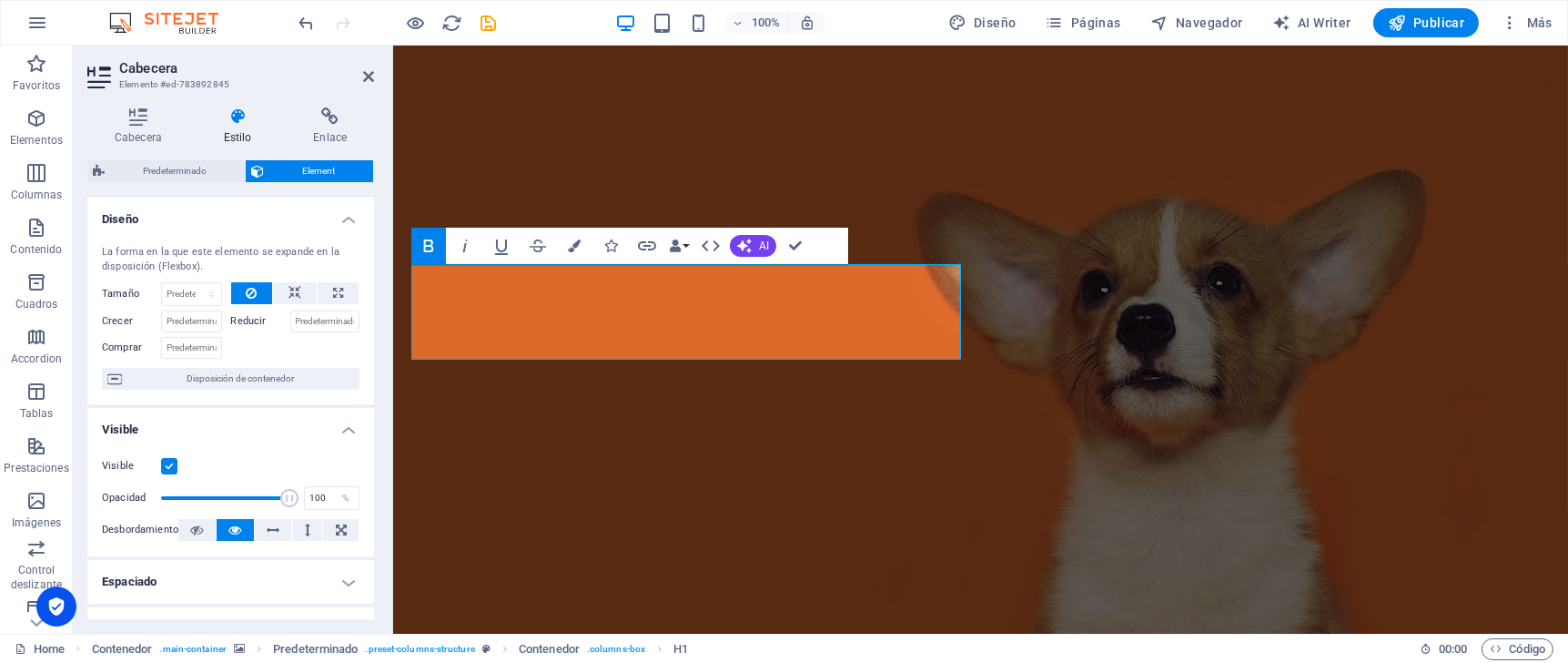 click on "Visible" at bounding box center (230, 466) 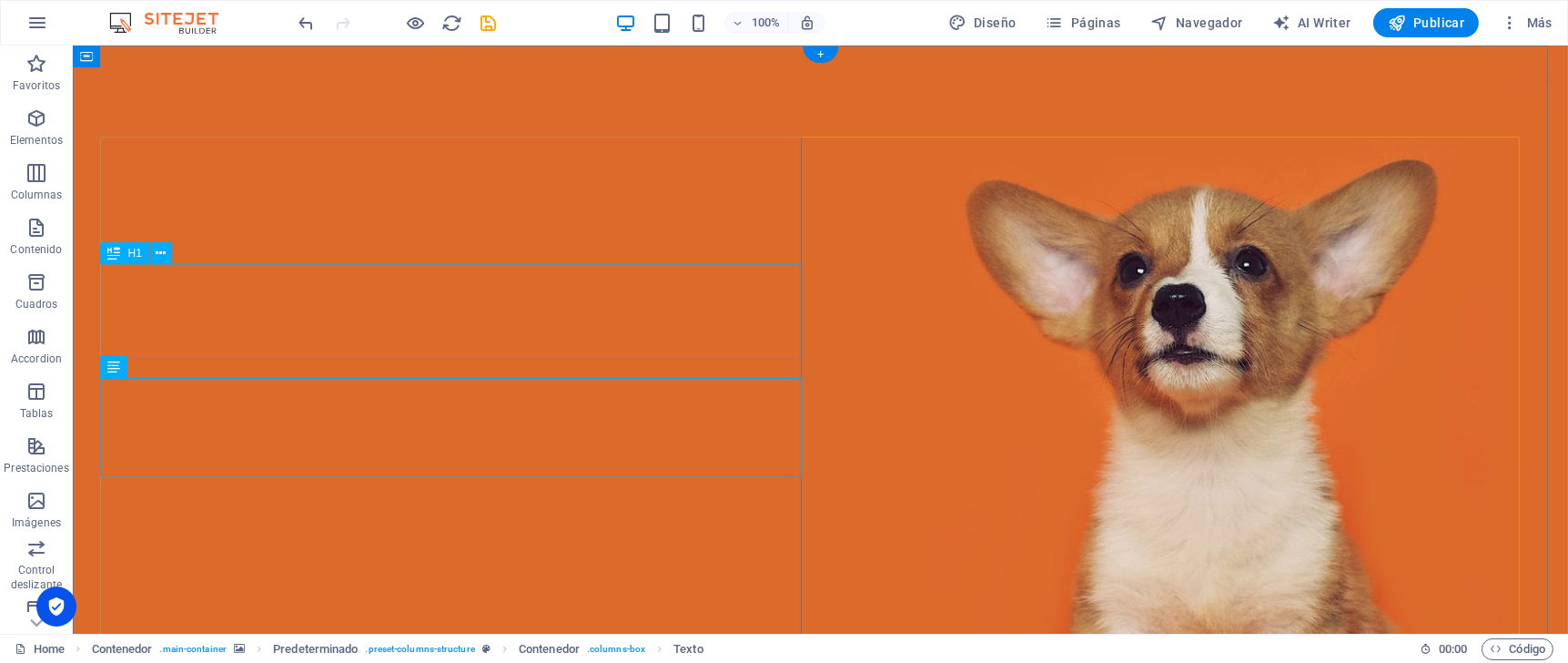 click on "NIA STREAMING" at bounding box center [821, 1151] 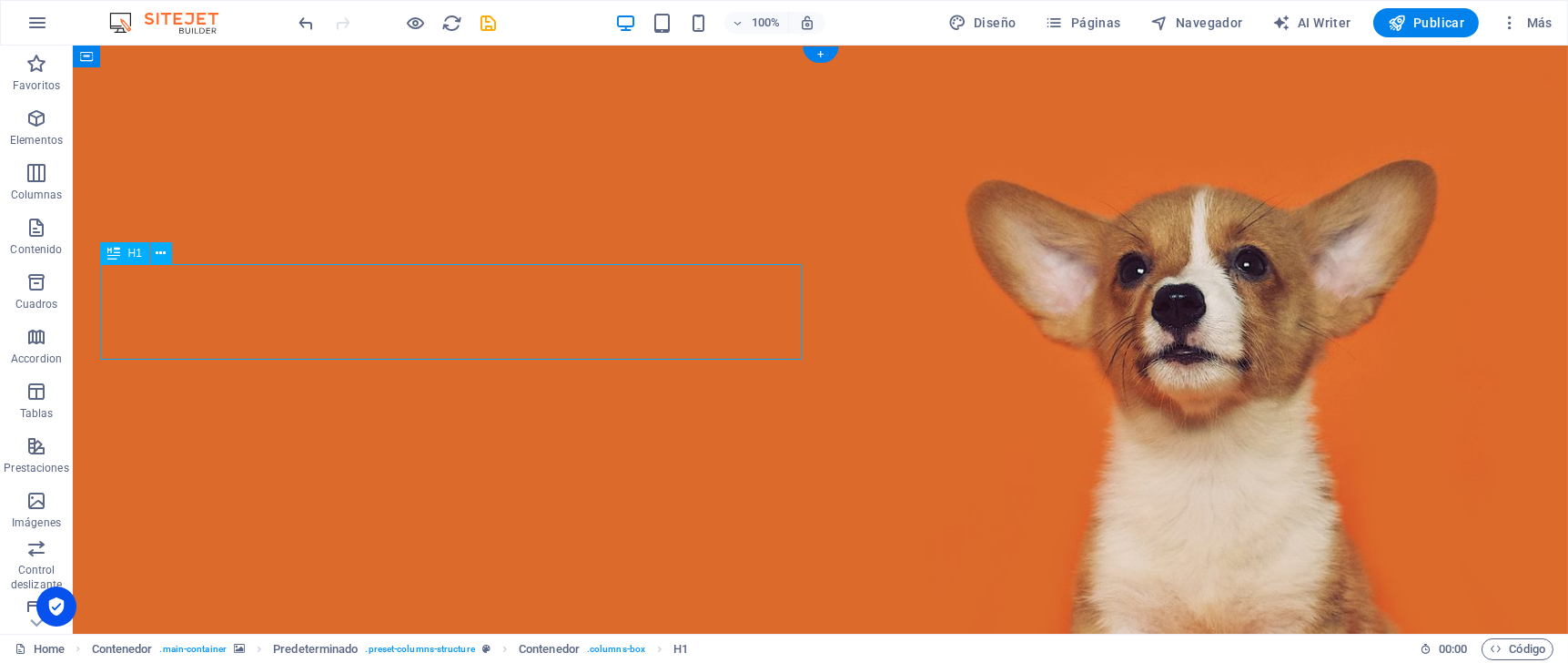 click on "NIA STREAMING" at bounding box center (821, 1151) 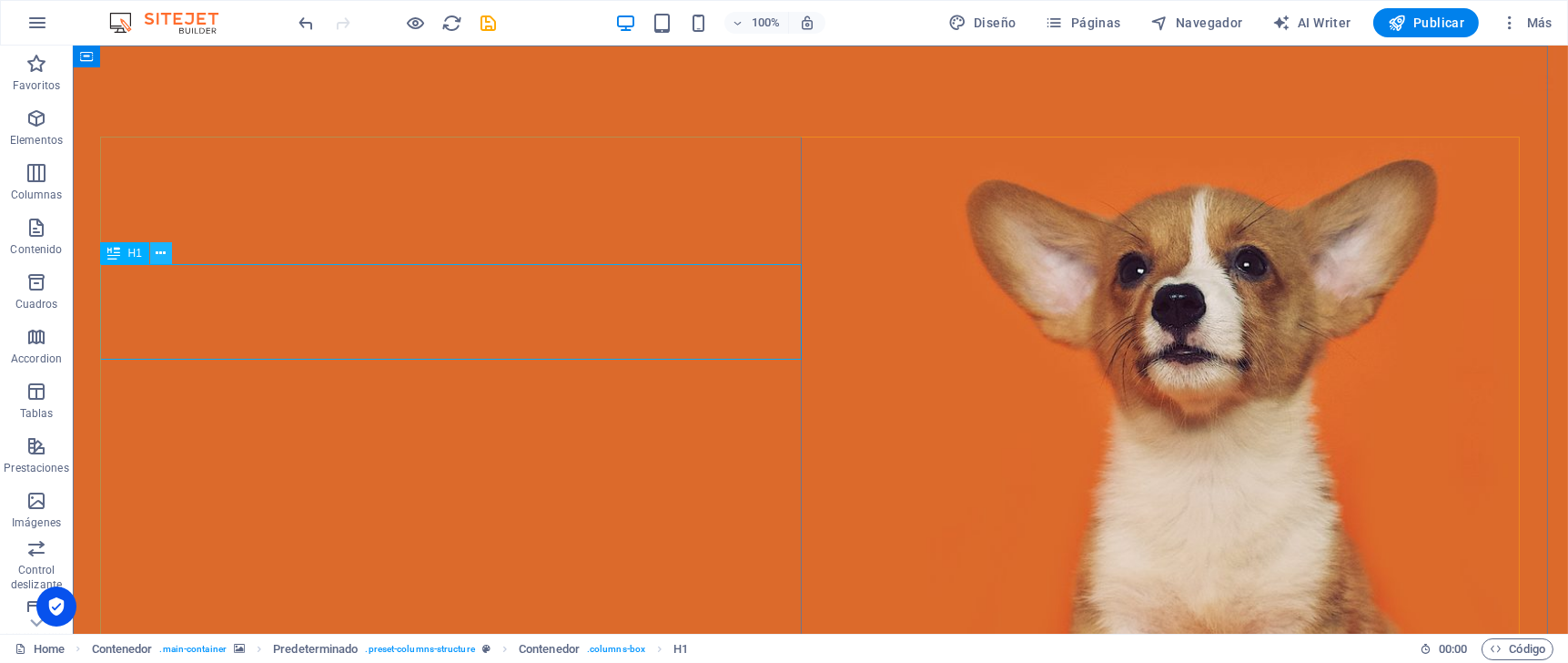 click at bounding box center [160, 253] 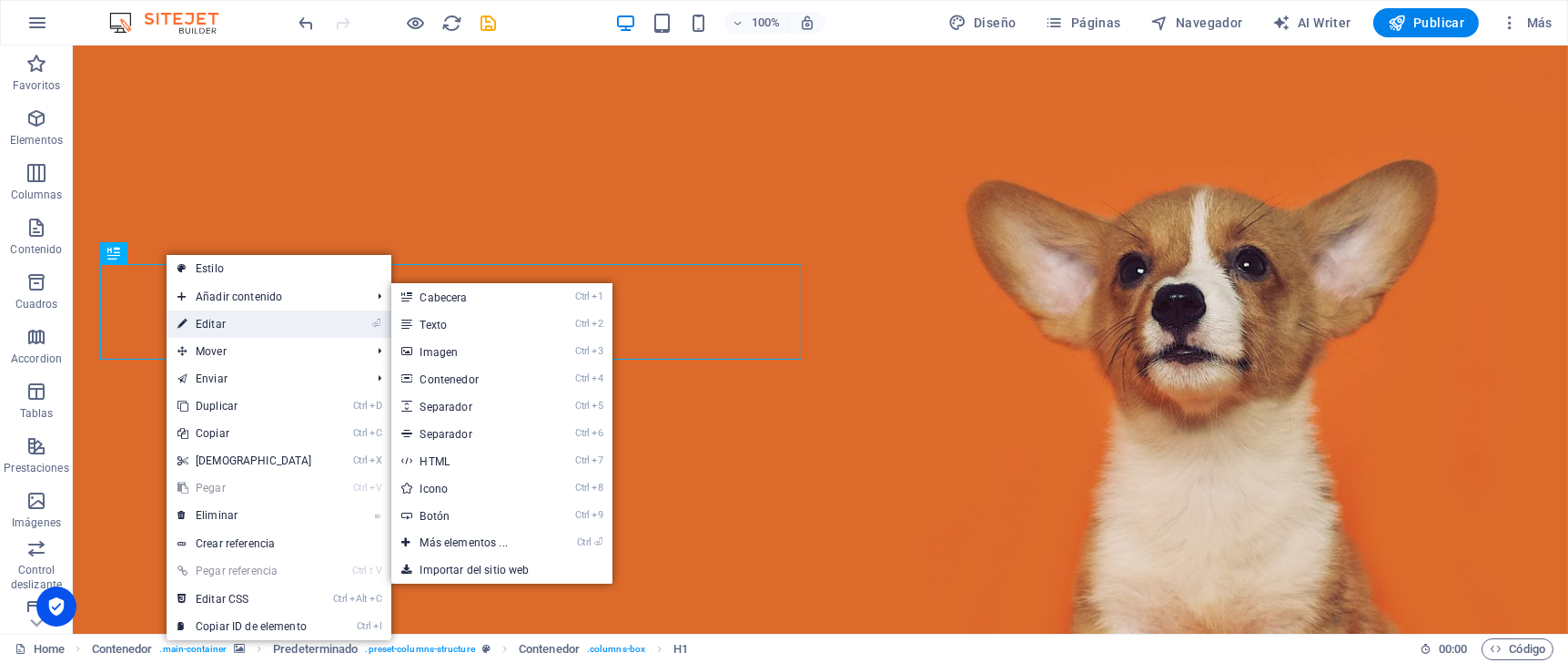 click on "⏎  Editar" at bounding box center [245, 324] 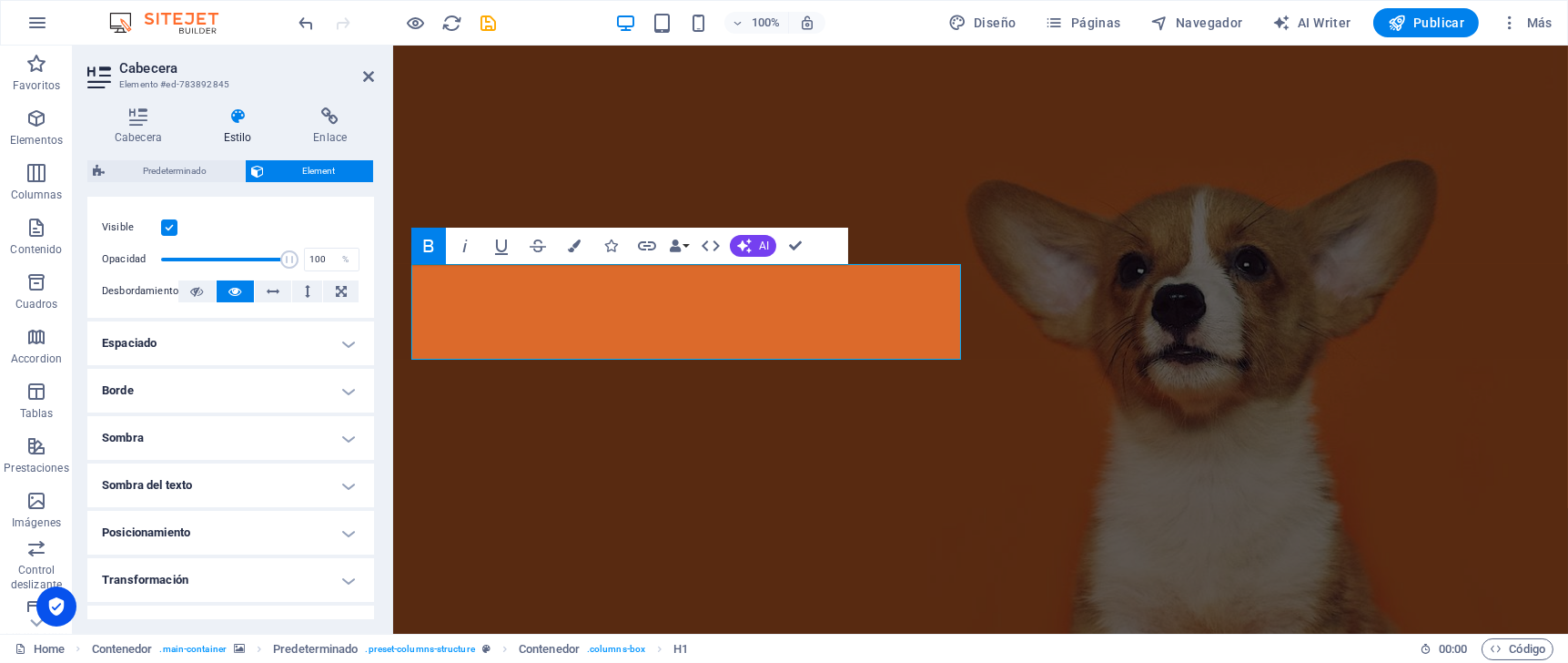 scroll, scrollTop: 316, scrollLeft: 0, axis: vertical 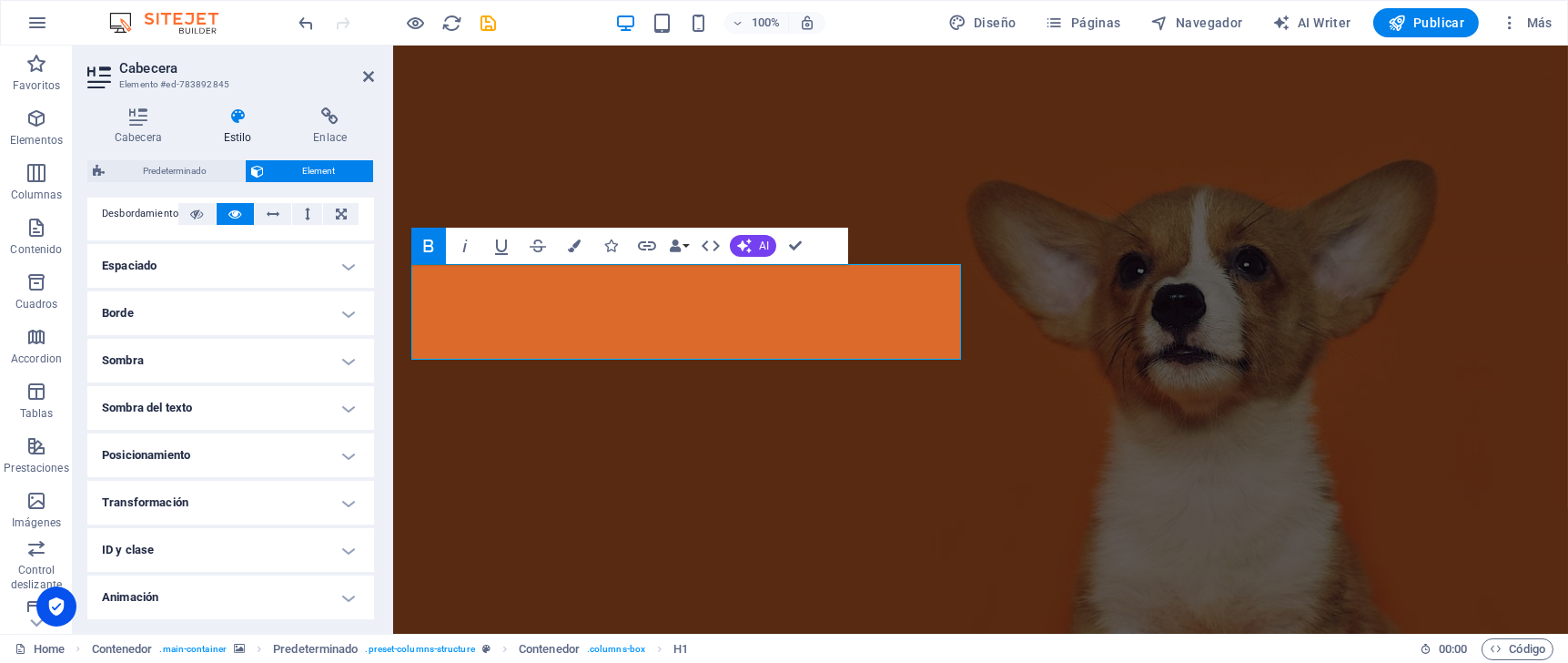 click on "Espaciado" at bounding box center [230, 266] 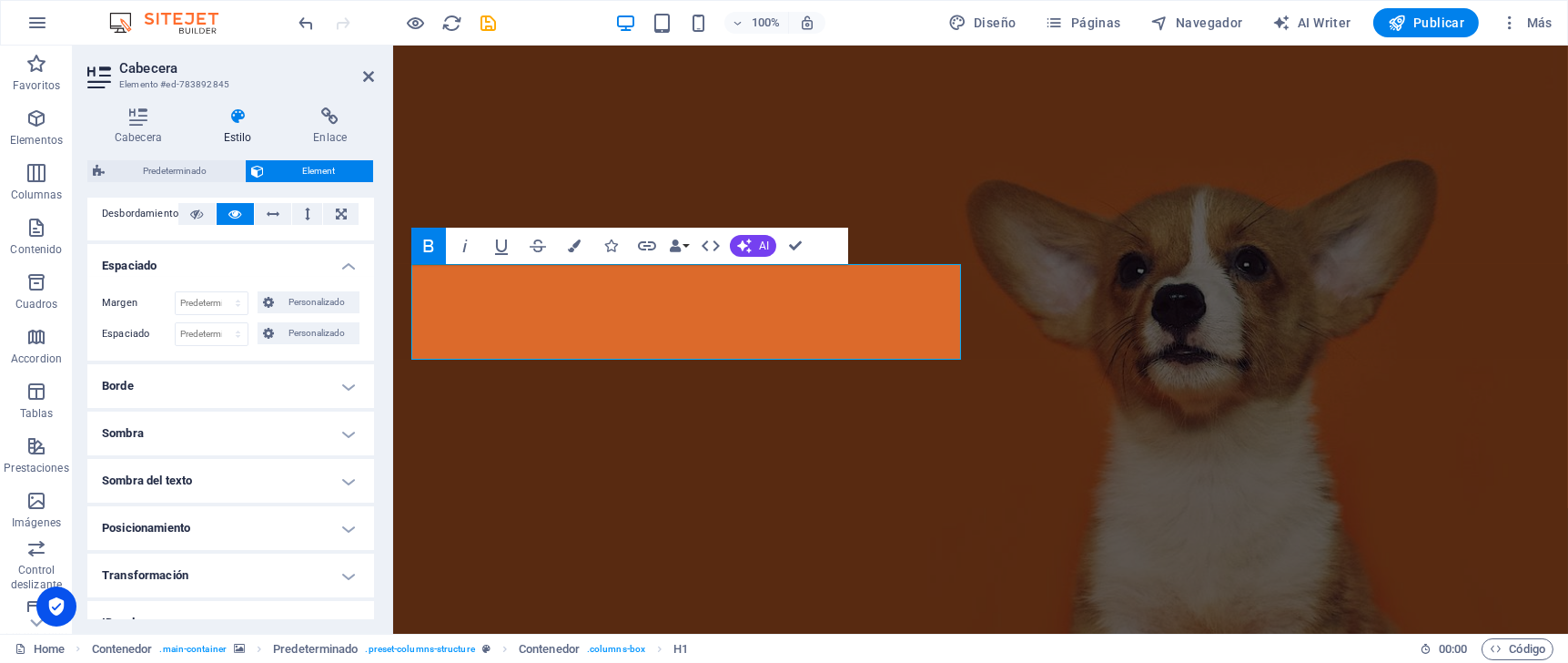 click on "Borde" at bounding box center [230, 386] 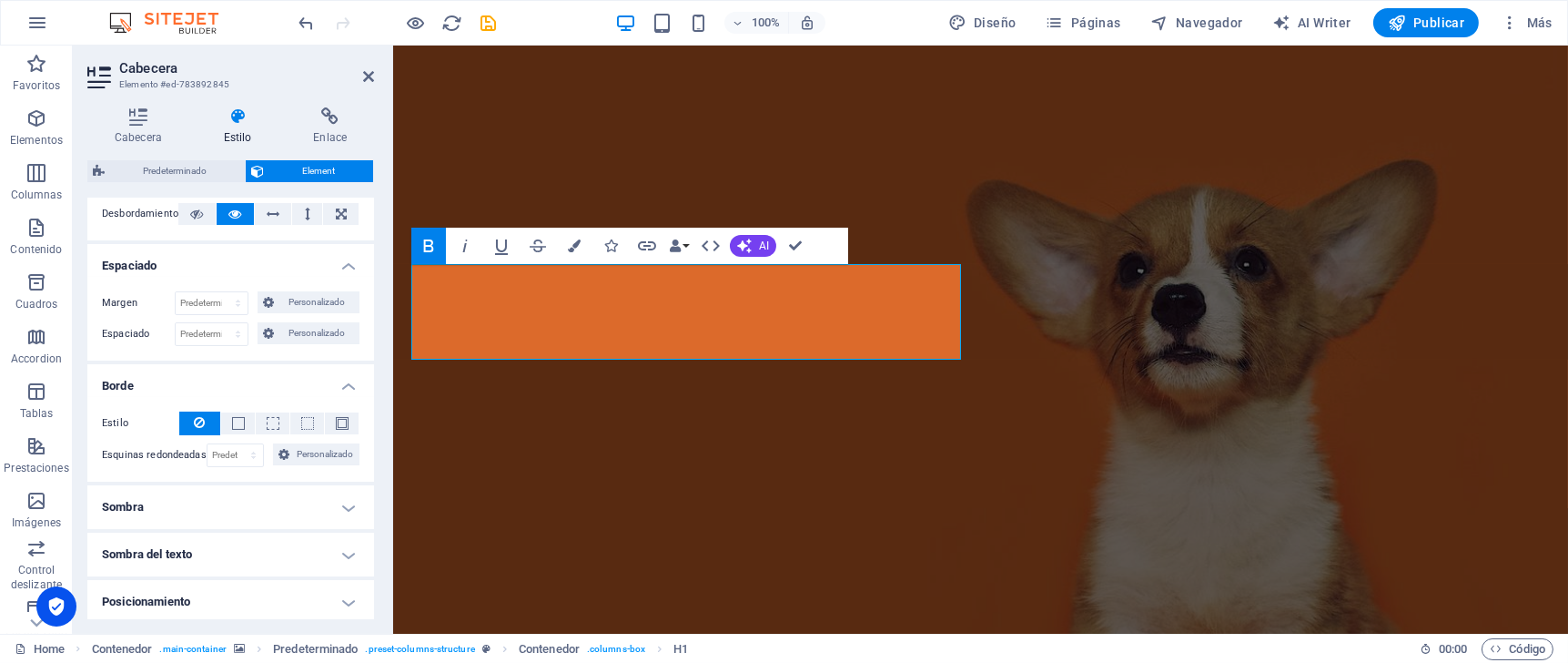 click on "Borde" at bounding box center [230, 381] 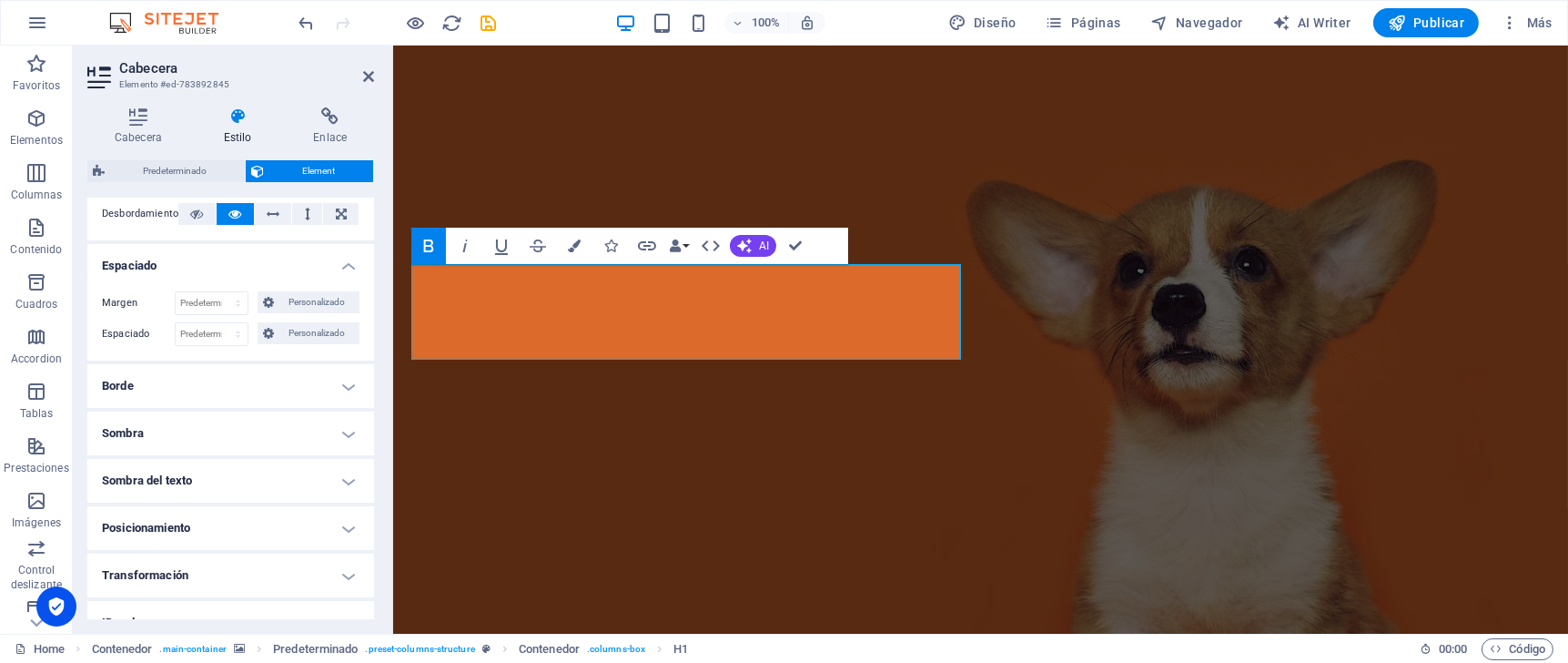 click on "Sombra del texto" at bounding box center [230, 481] 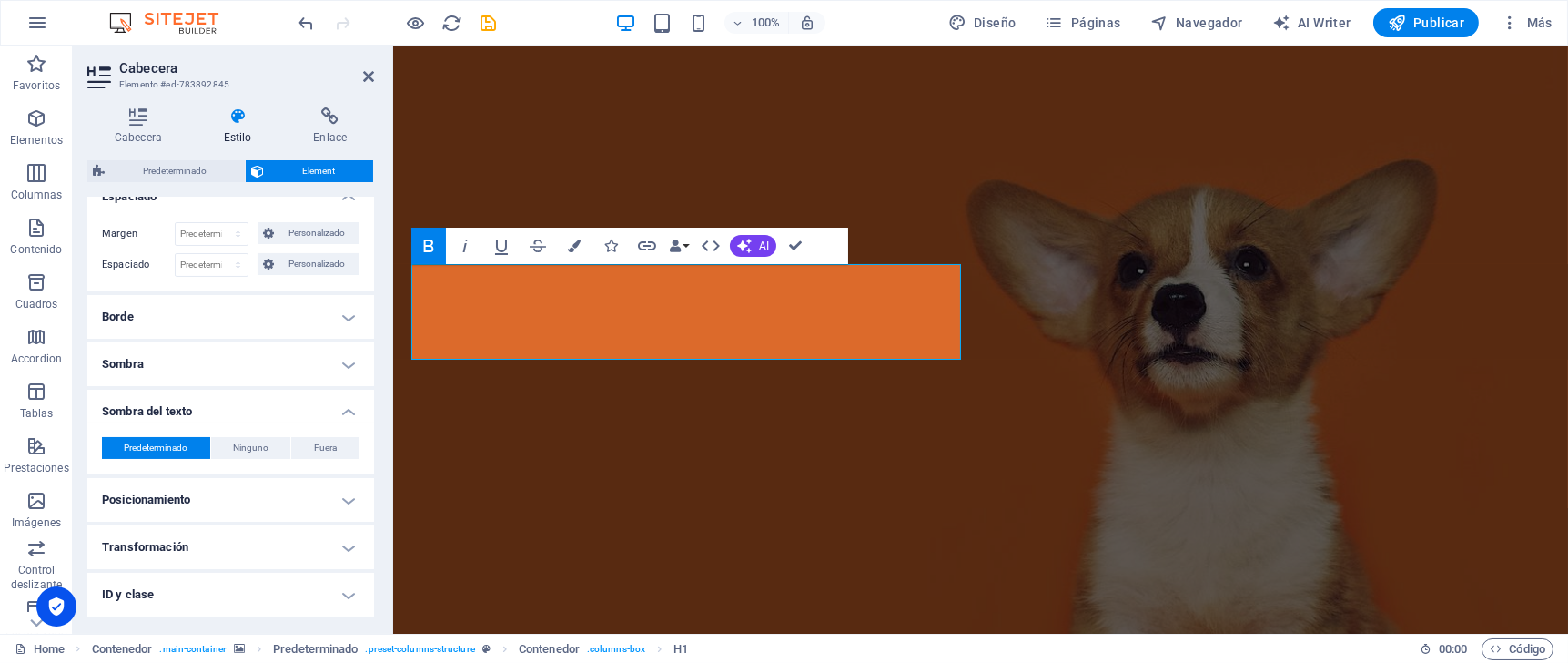 scroll, scrollTop: 484, scrollLeft: 0, axis: vertical 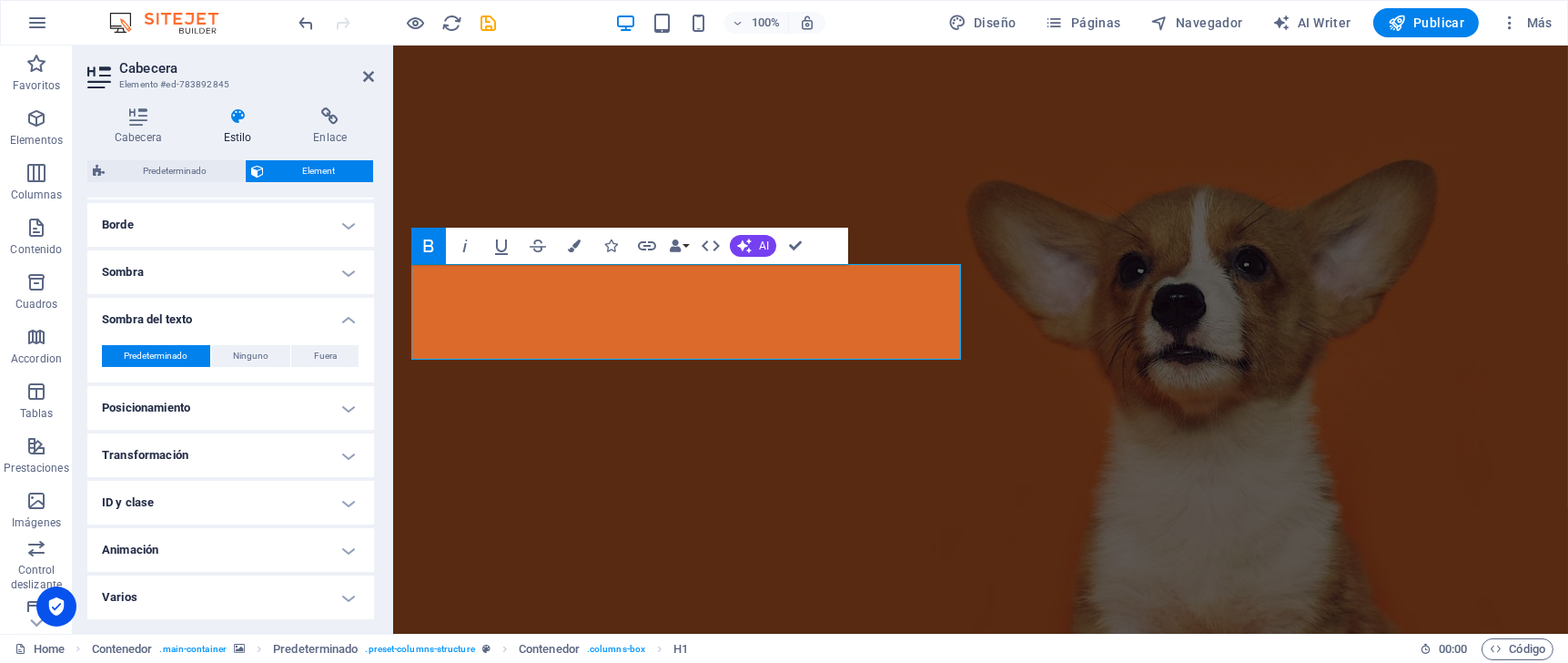 click on "Animación" at bounding box center (230, 550) 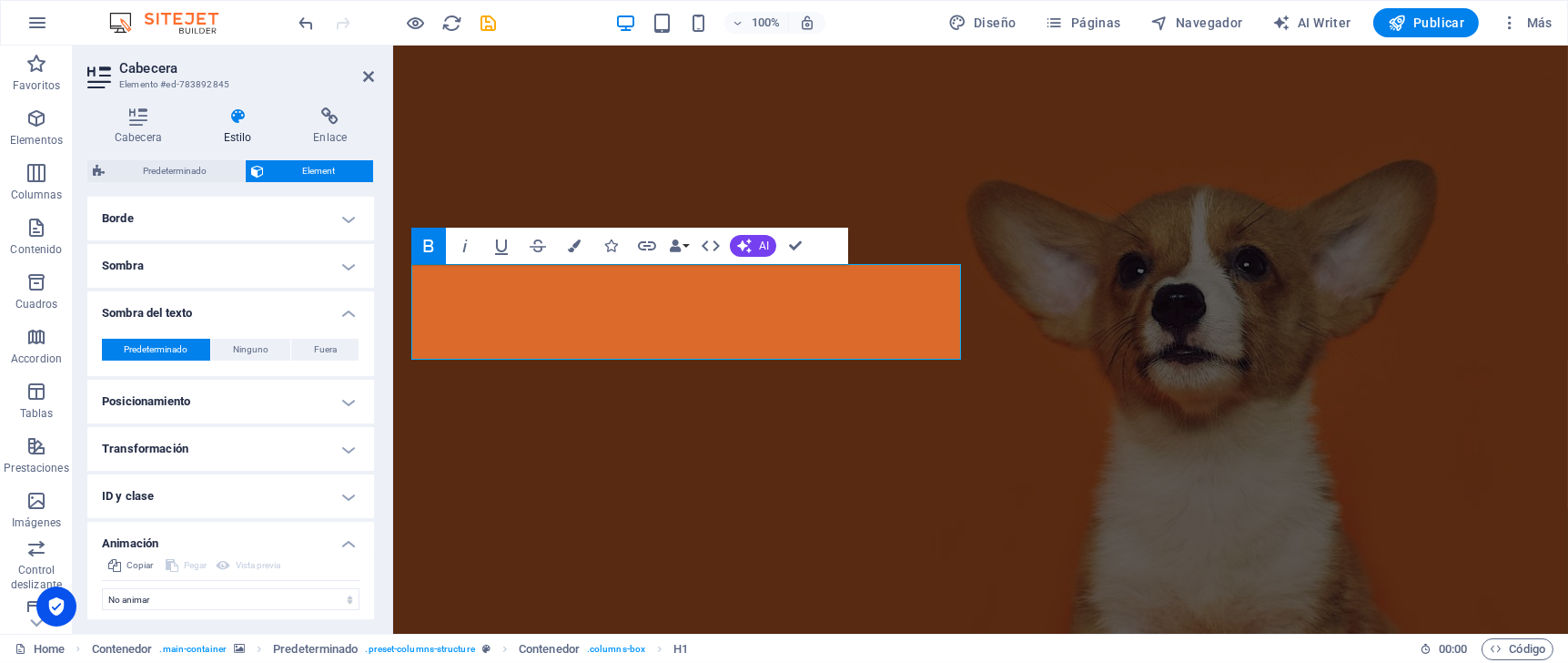 drag, startPoint x: 372, startPoint y: 541, endPoint x: 371, endPoint y: 420, distance: 121.00413 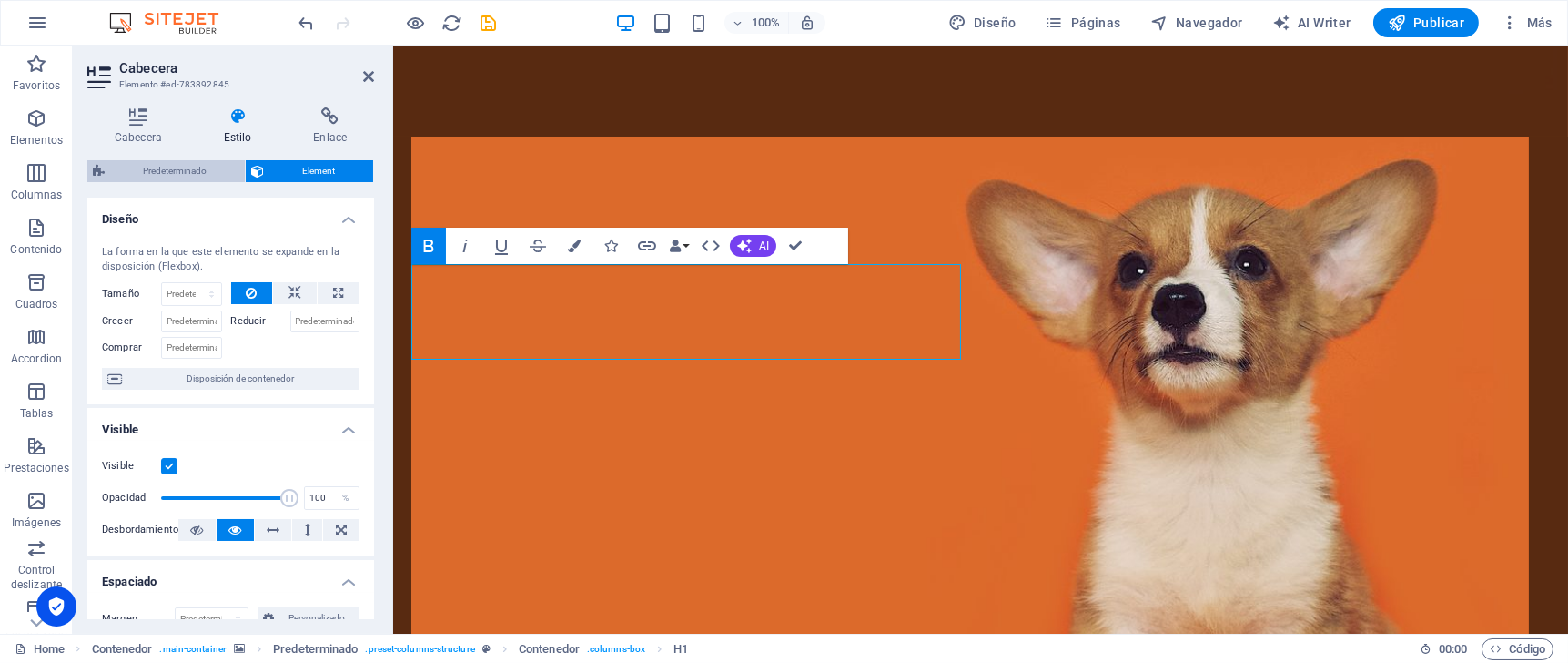 click on "Predeterminado" at bounding box center (175, 171) 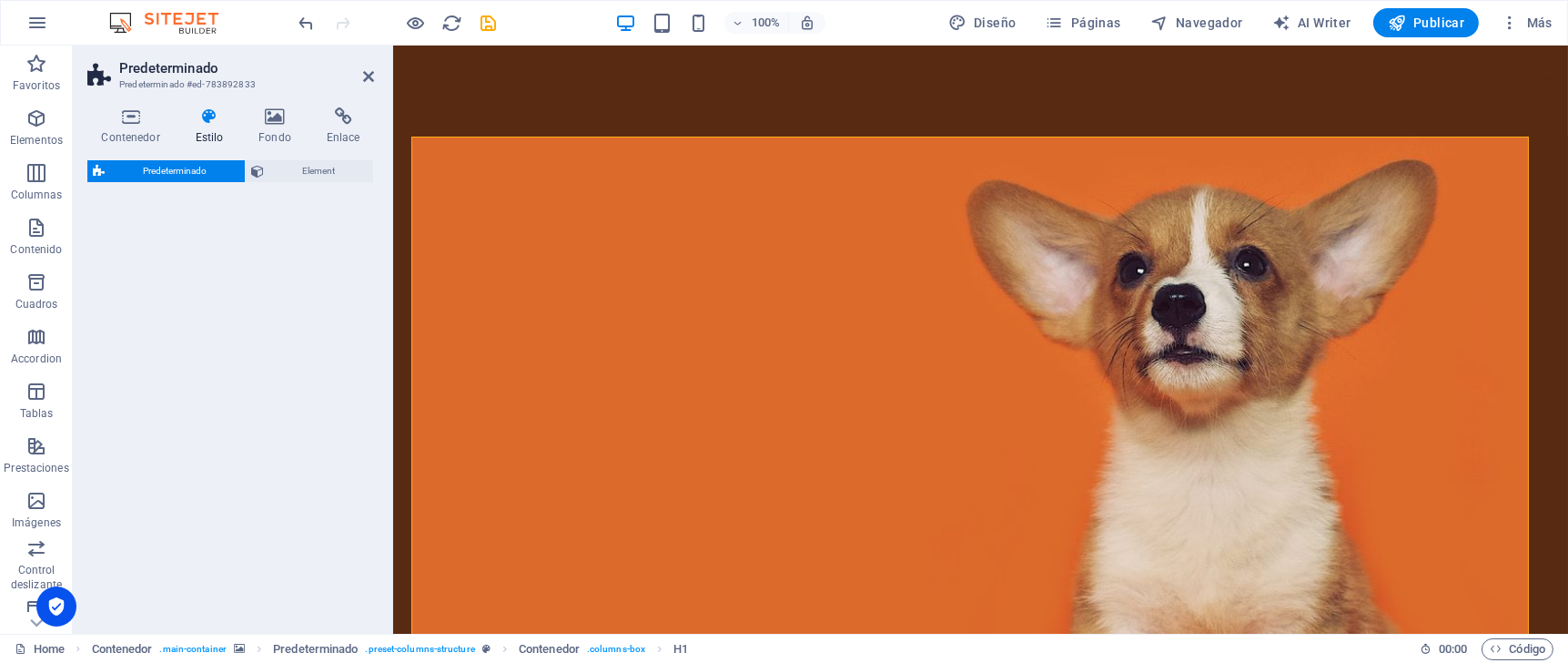 select on "px" 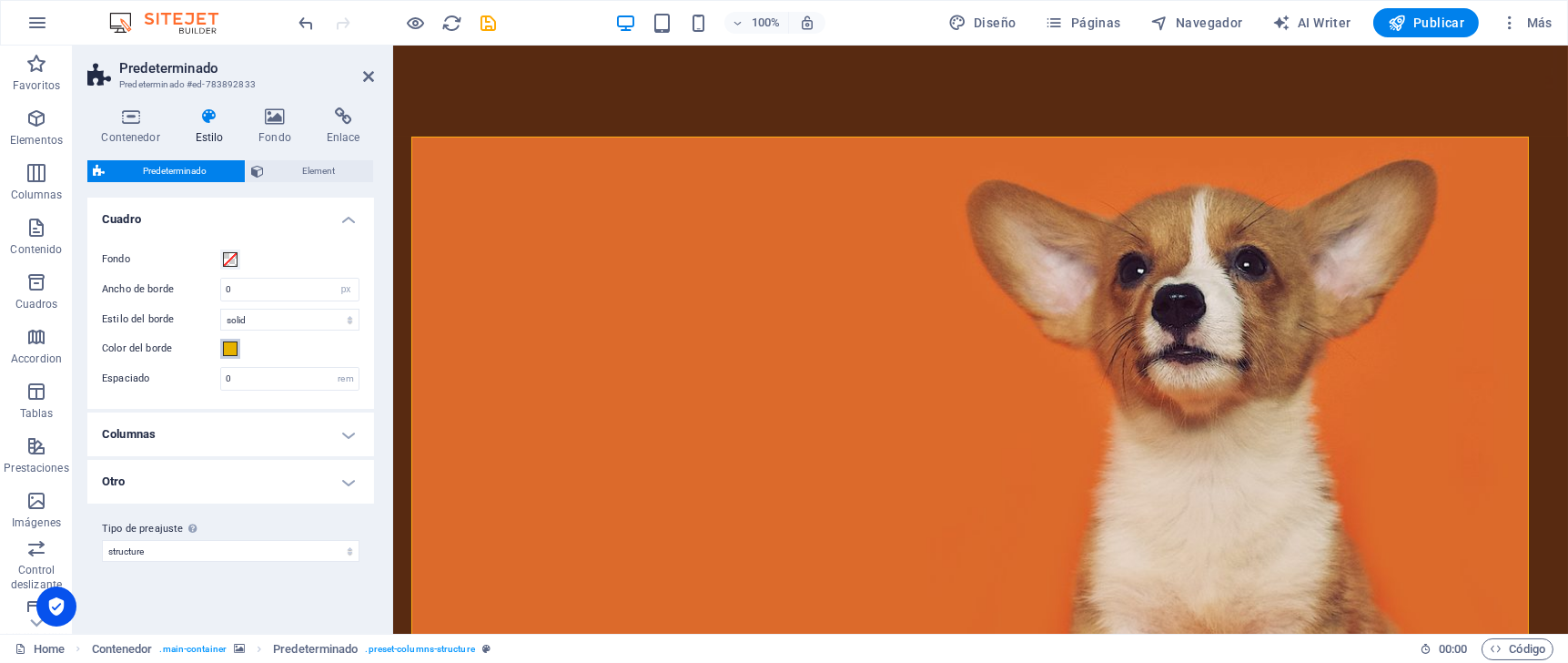 click at bounding box center (230, 349) 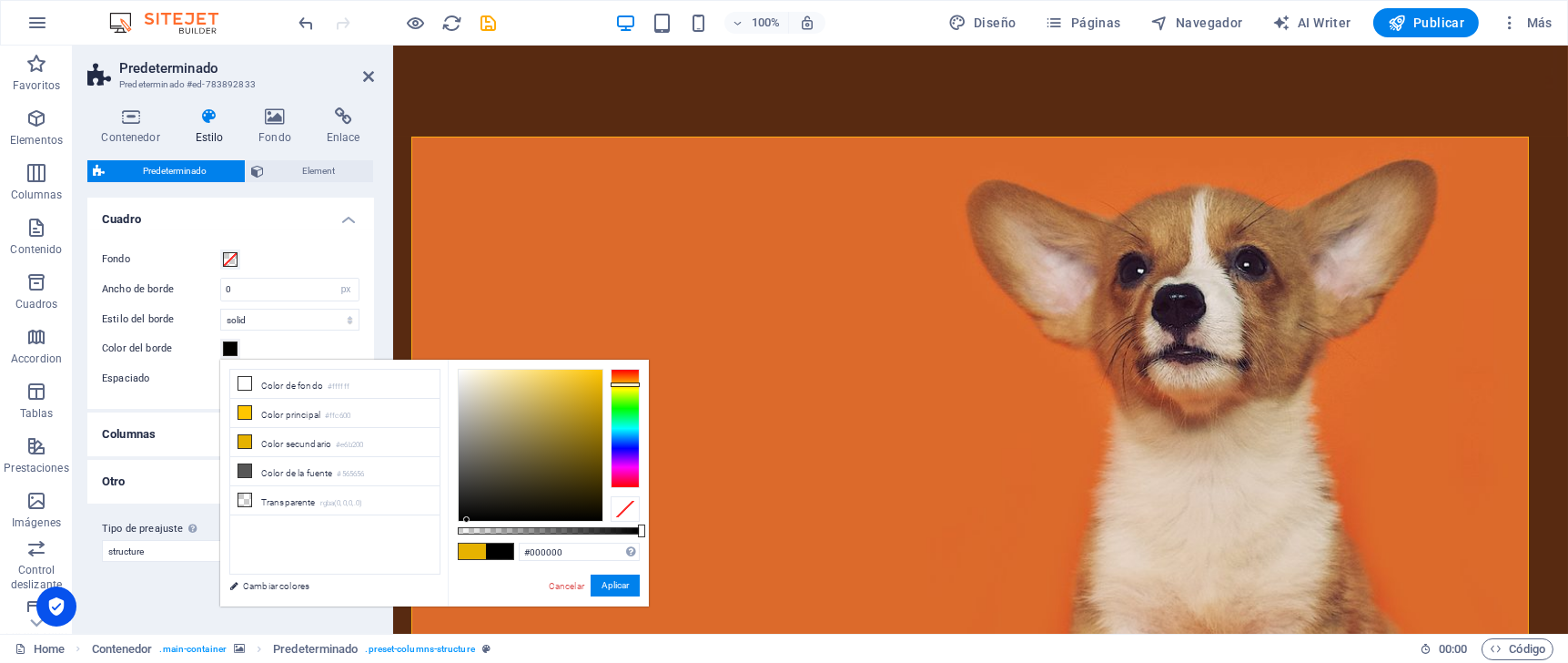 drag, startPoint x: 502, startPoint y: 477, endPoint x: 468, endPoint y: 522, distance: 56.400355 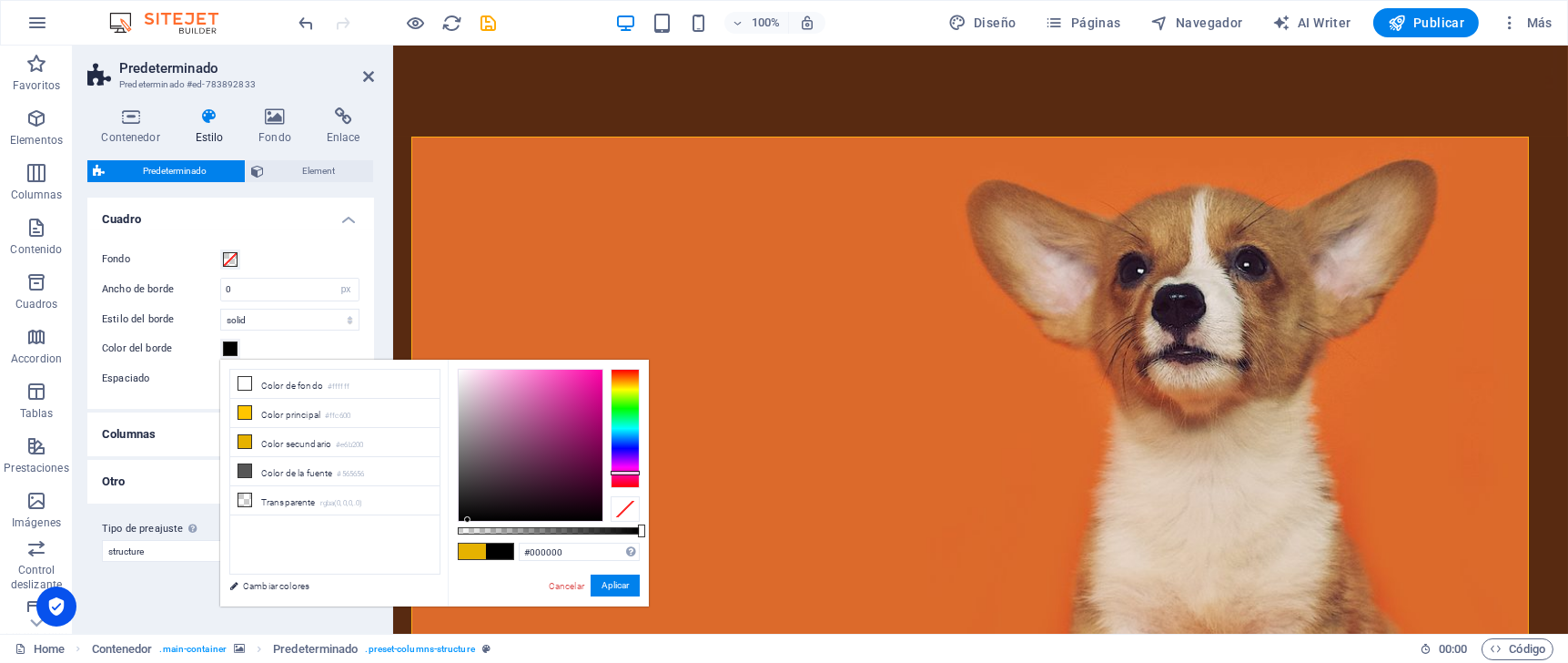 click at bounding box center (625, 428) 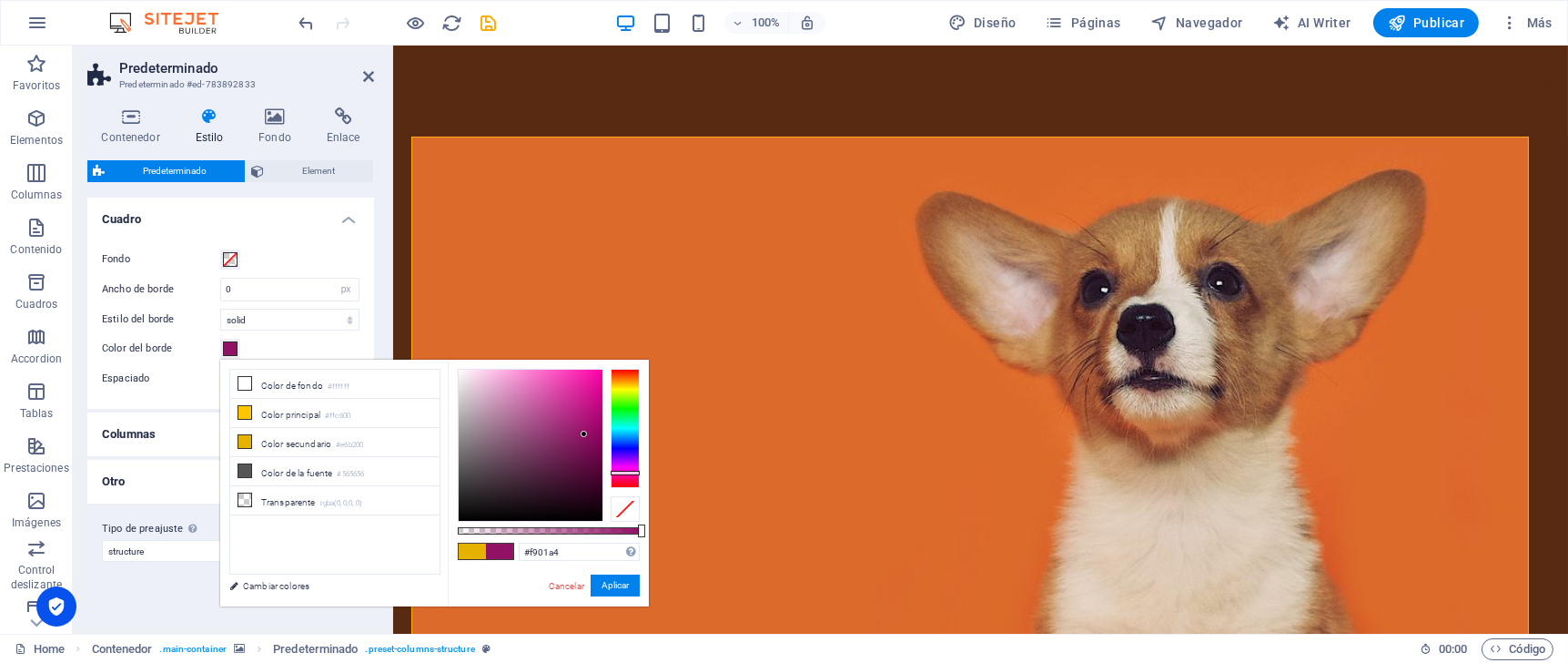 drag, startPoint x: 584, startPoint y: 434, endPoint x: 601, endPoint y: 372, distance: 64.28841 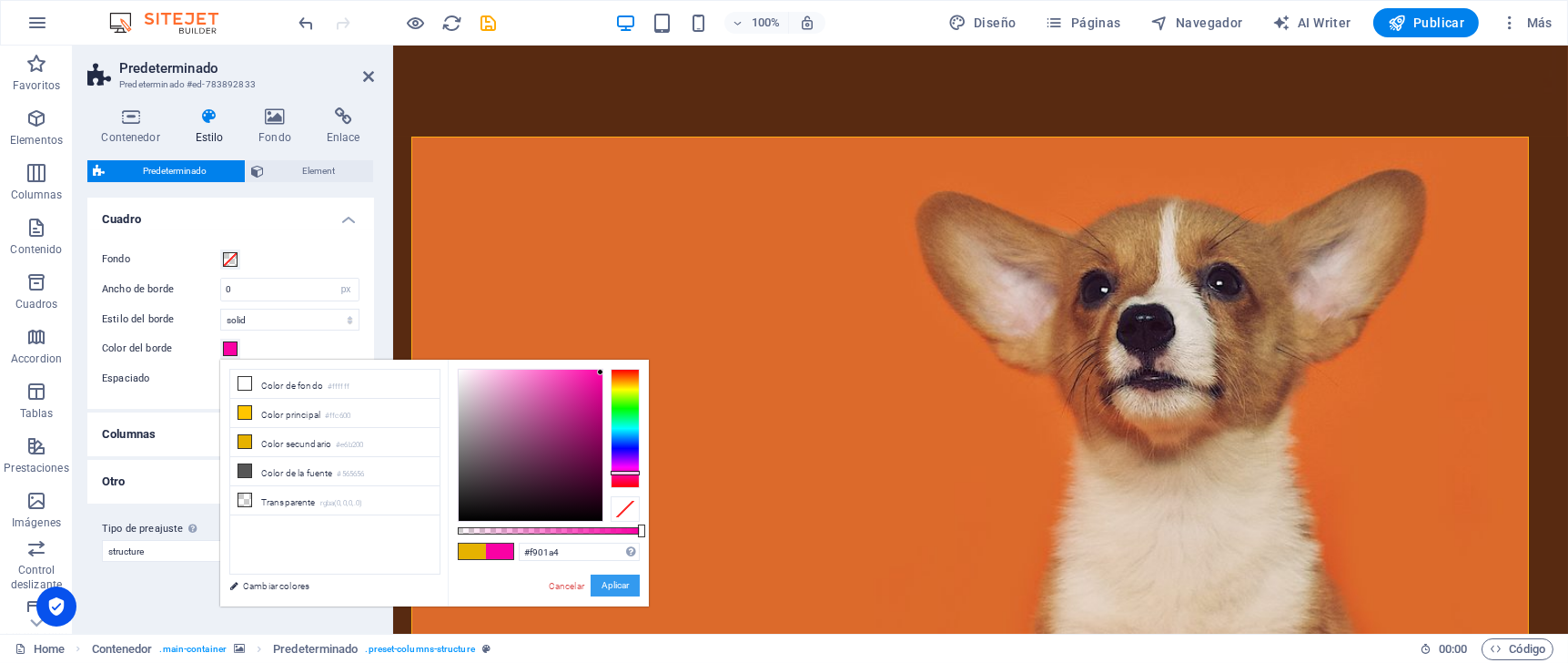 click on "Aplicar" at bounding box center (615, 586) 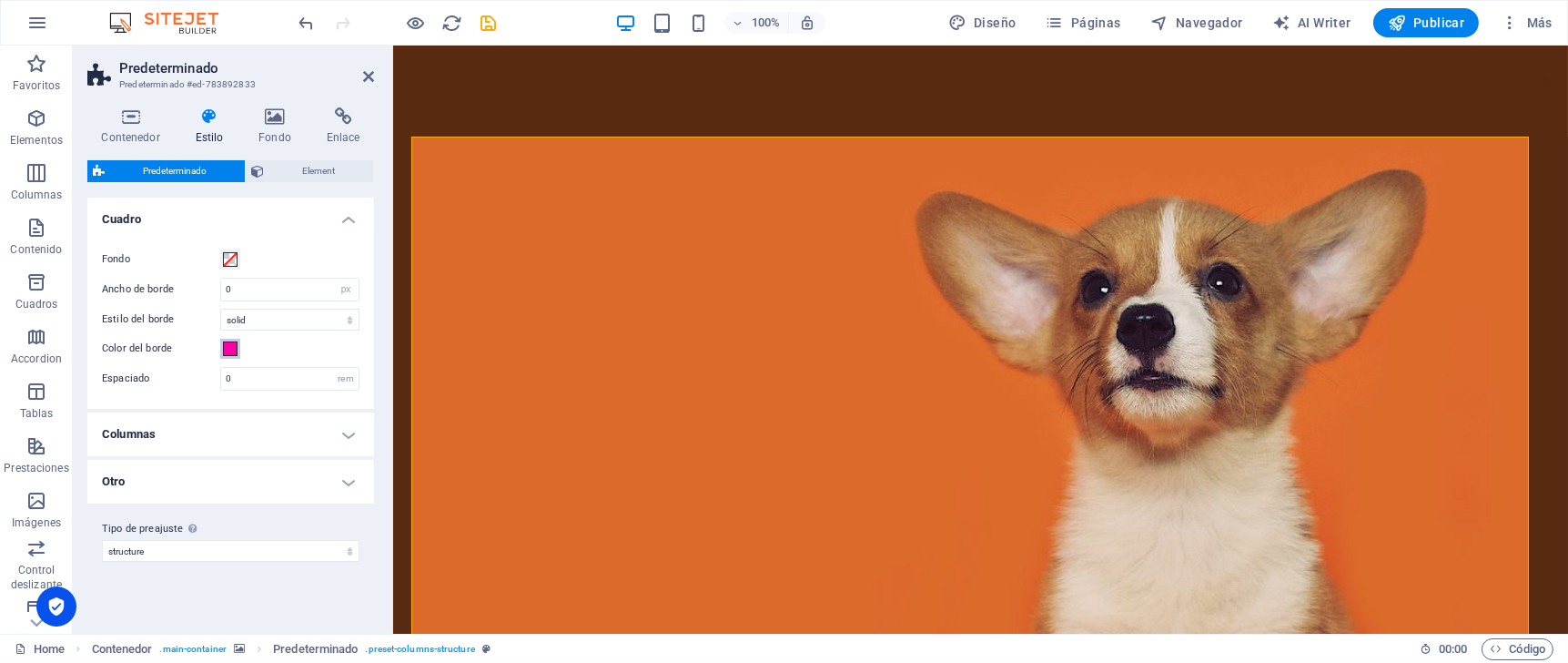 click at bounding box center [230, 349] 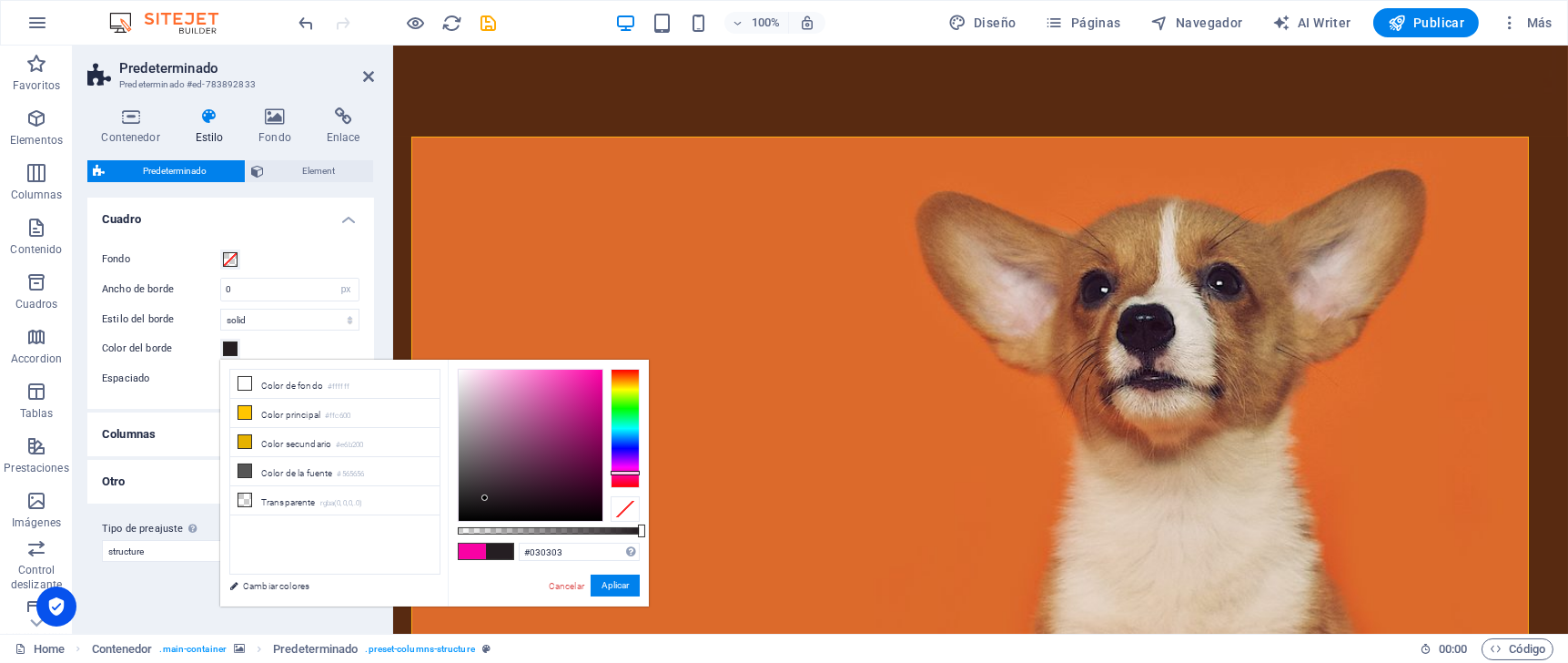 type on "#000000" 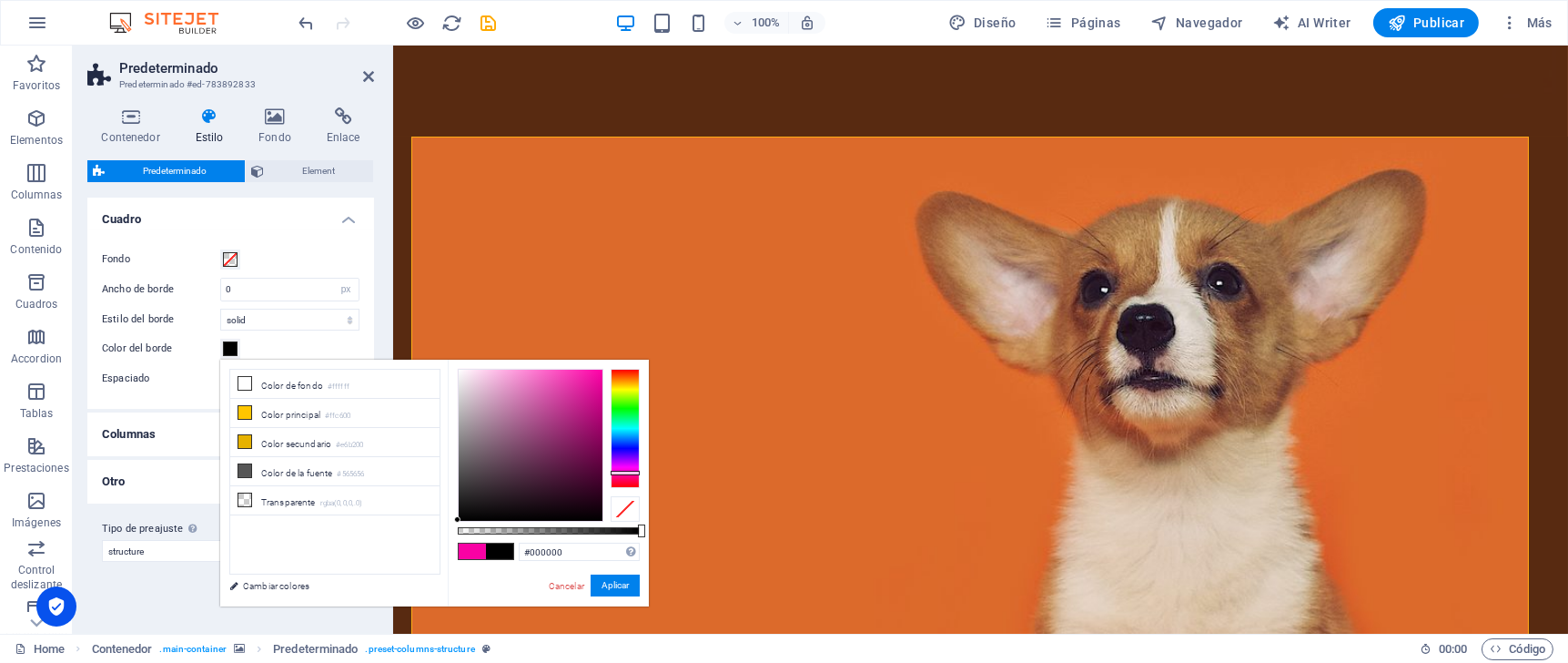 drag, startPoint x: 485, startPoint y: 498, endPoint x: 397, endPoint y: 523, distance: 91.48224 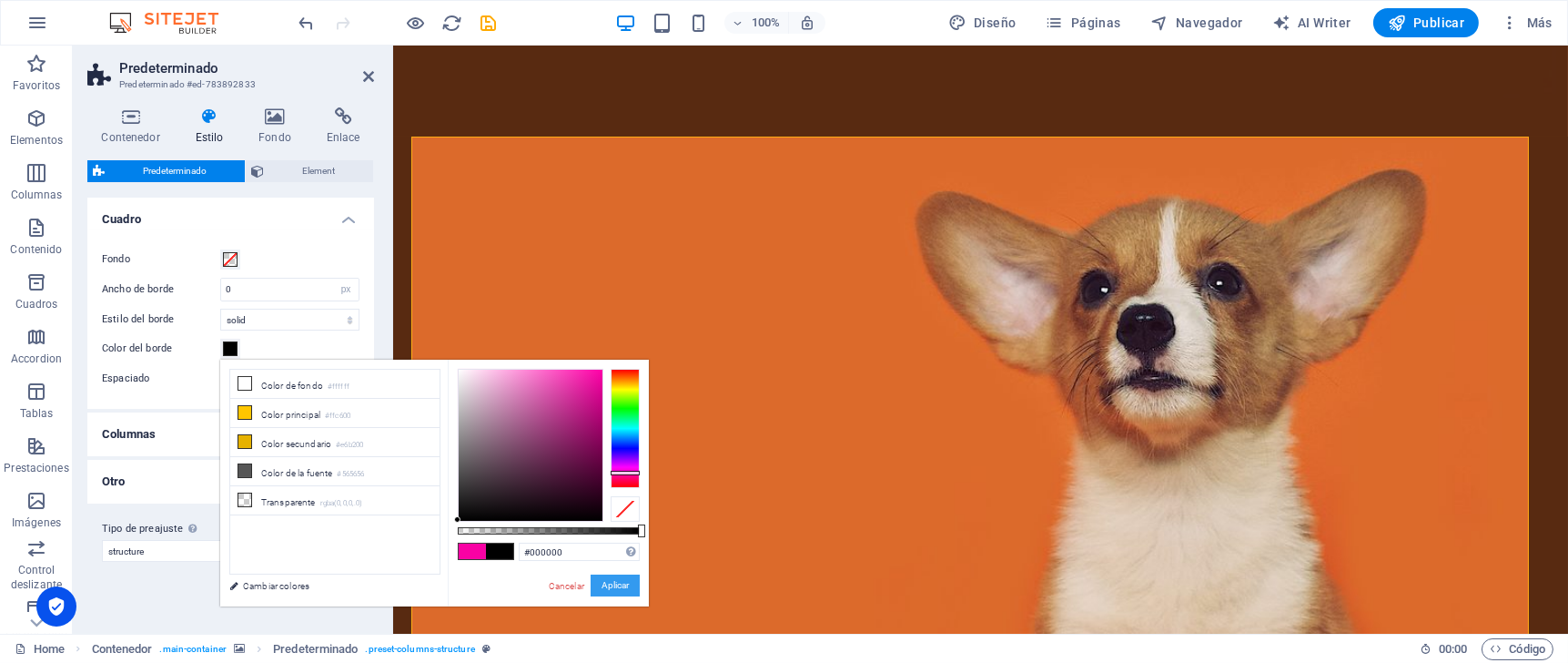 click on "Aplicar" at bounding box center [615, 586] 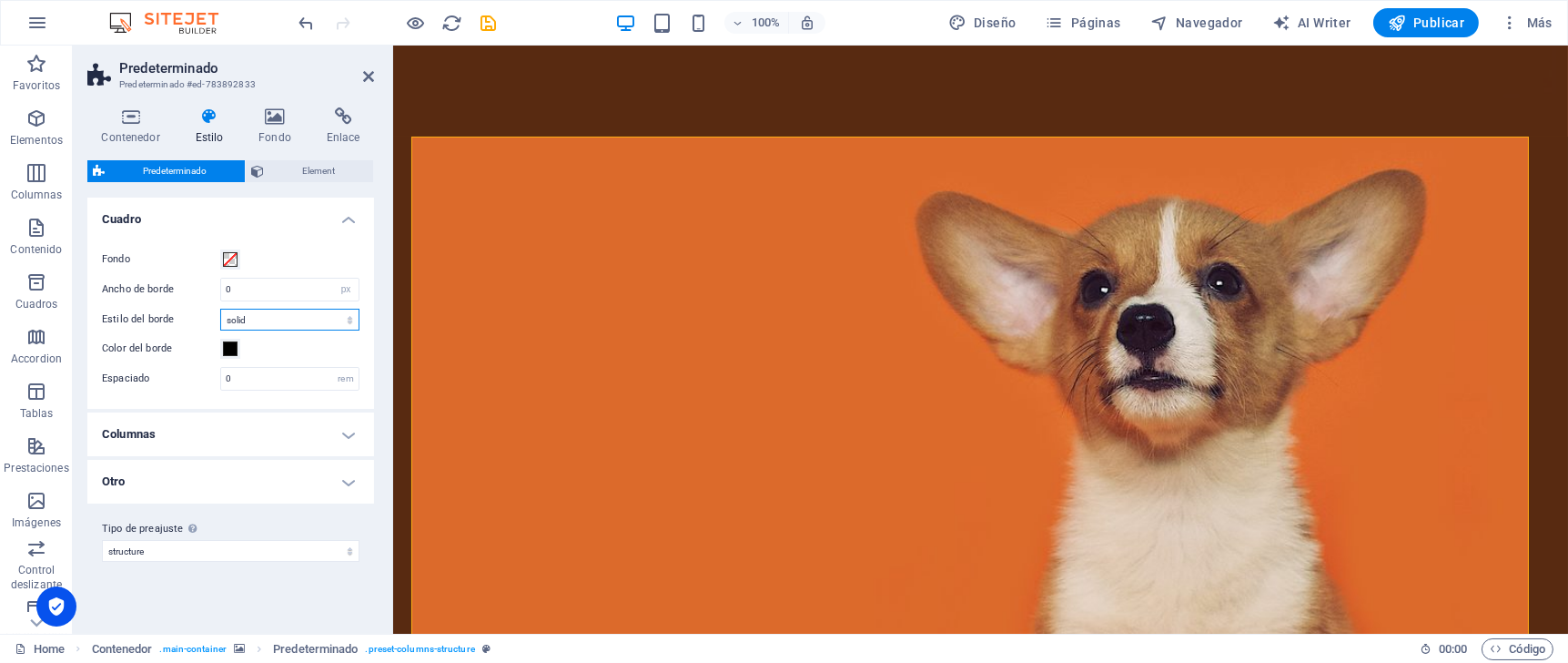 click on "solid dashed dotted double" at bounding box center [289, 320] 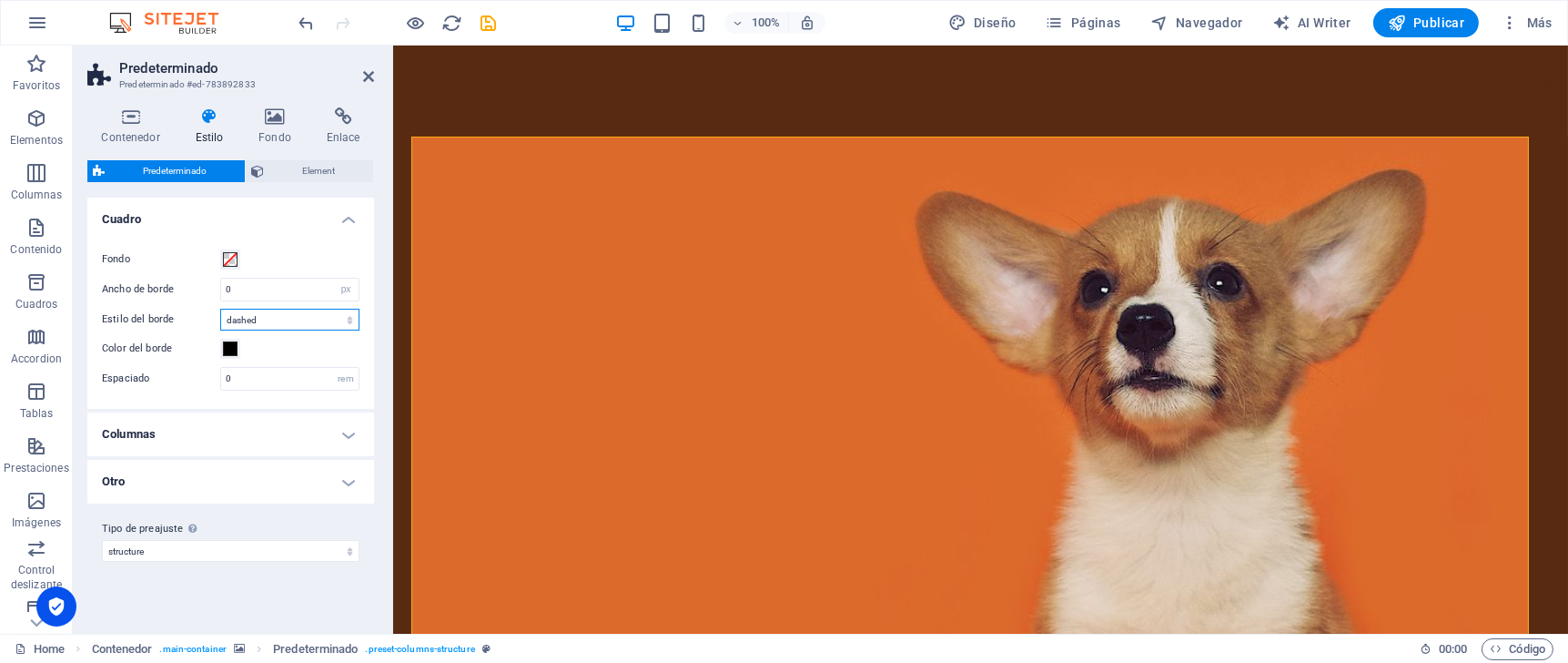 click on "solid dashed dotted double" at bounding box center [289, 320] 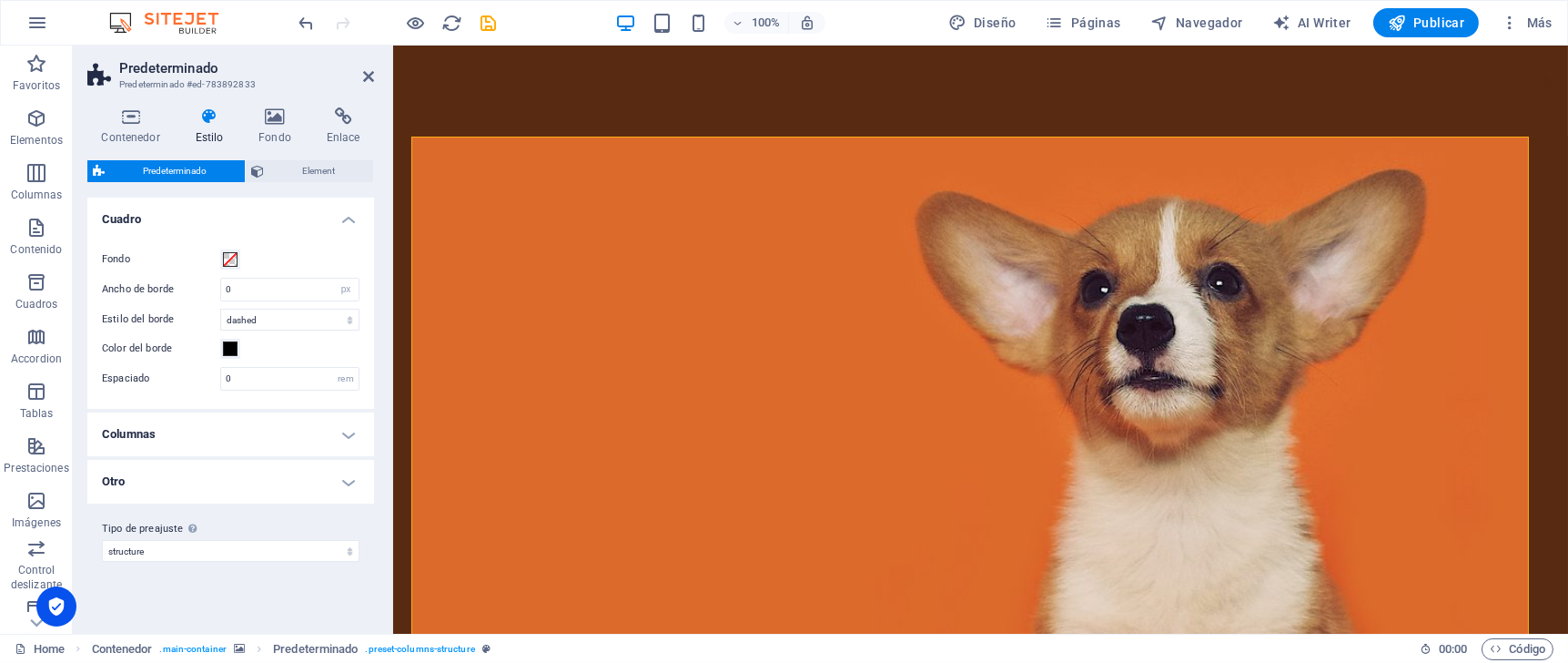 click on "Contenedor Estilo Fondo Enlace Tamaño Altura Predeterminado px rem % vh vw Alto mín Ninguno px rem % vh vw Ancho Predeterminado px rem % em vh vw Ancho mín Ninguno px rem % vh vw Ancho del contenido Predeterminado Ancho personalizado Ancho Predeterminado px rem % em vh vw Ancho mín Ninguno px rem % vh vw Espaciado predeterminado Espaciado personalizado El espaciado y ancho del contenido predeterminado puede cambiarse en Diseño. Editar diseño Diseño (Flexbox) Alineación Determina flex-direction. Predeterminado Eje principal Determina la forma en la que los elementos deberían comportarse por el eje principal en este contenedor (contenido justificado). Predeterminado Eje lateral Controla la dirección vertical del elemento en el contenedor (alinear elementos). Predeterminado Ajuste Predeterminado Habilitado Deshabilitado Relleno Controla las distancias y la dirección de los elementos en el eje Y en varias líneas (alinear contenido). Predeterminado Accessibility Role Ninguno Alert Olas" at bounding box center (230, 363) 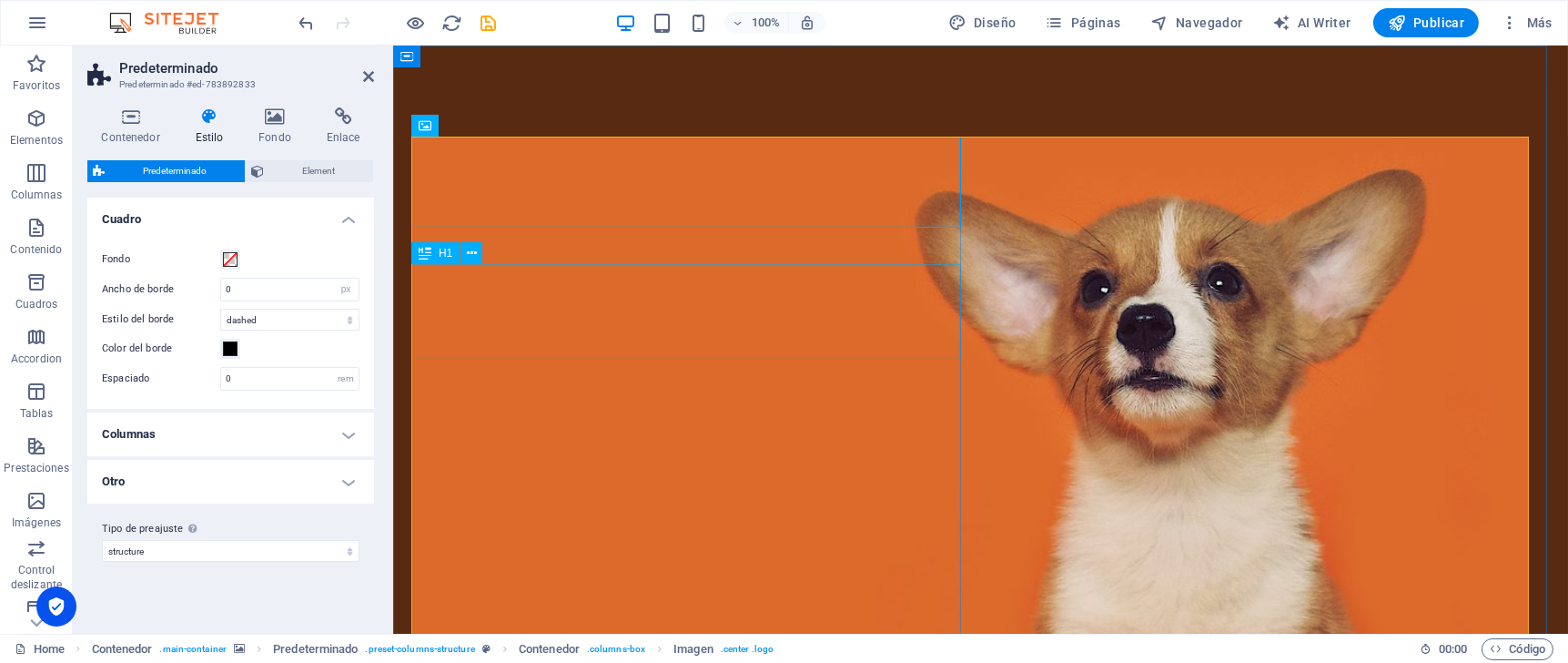 click on "NIA STREAMING" at bounding box center (980, 1225) 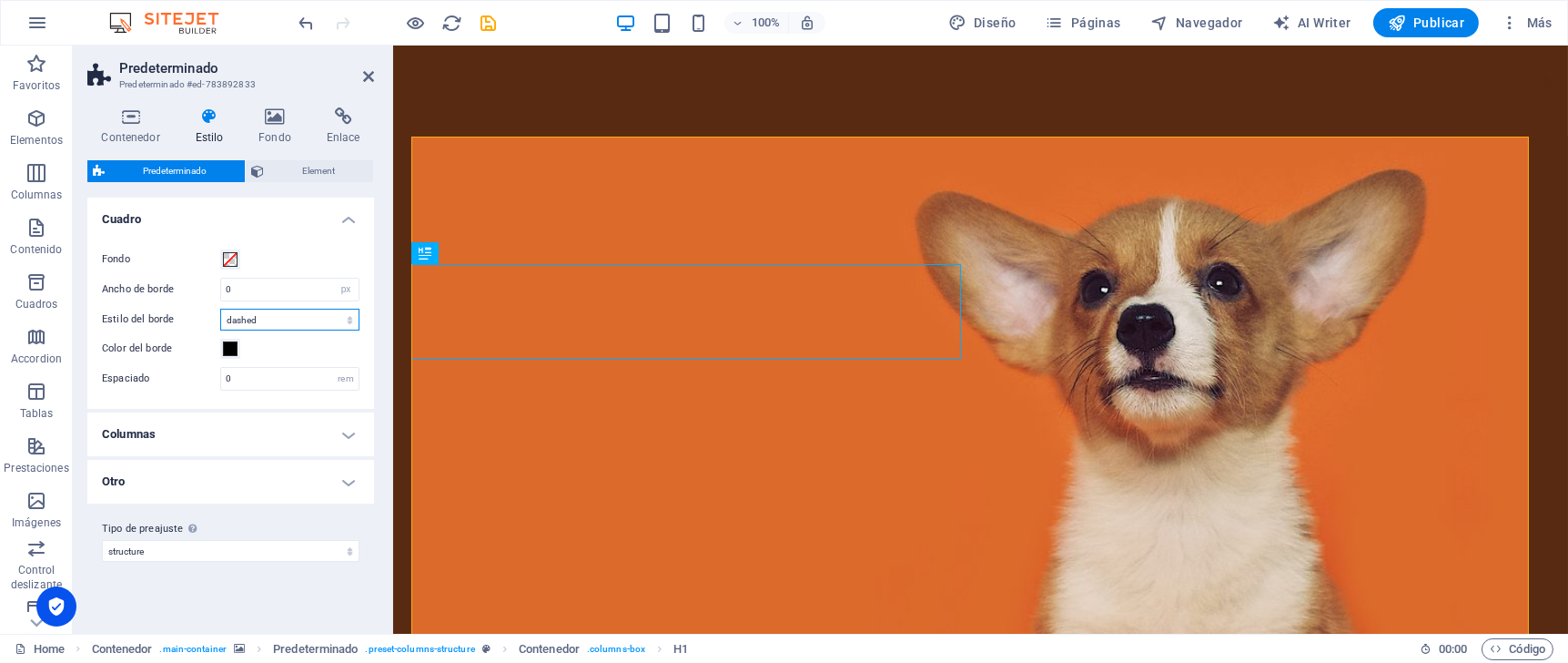 click on "solid dashed dotted double" at bounding box center (289, 320) 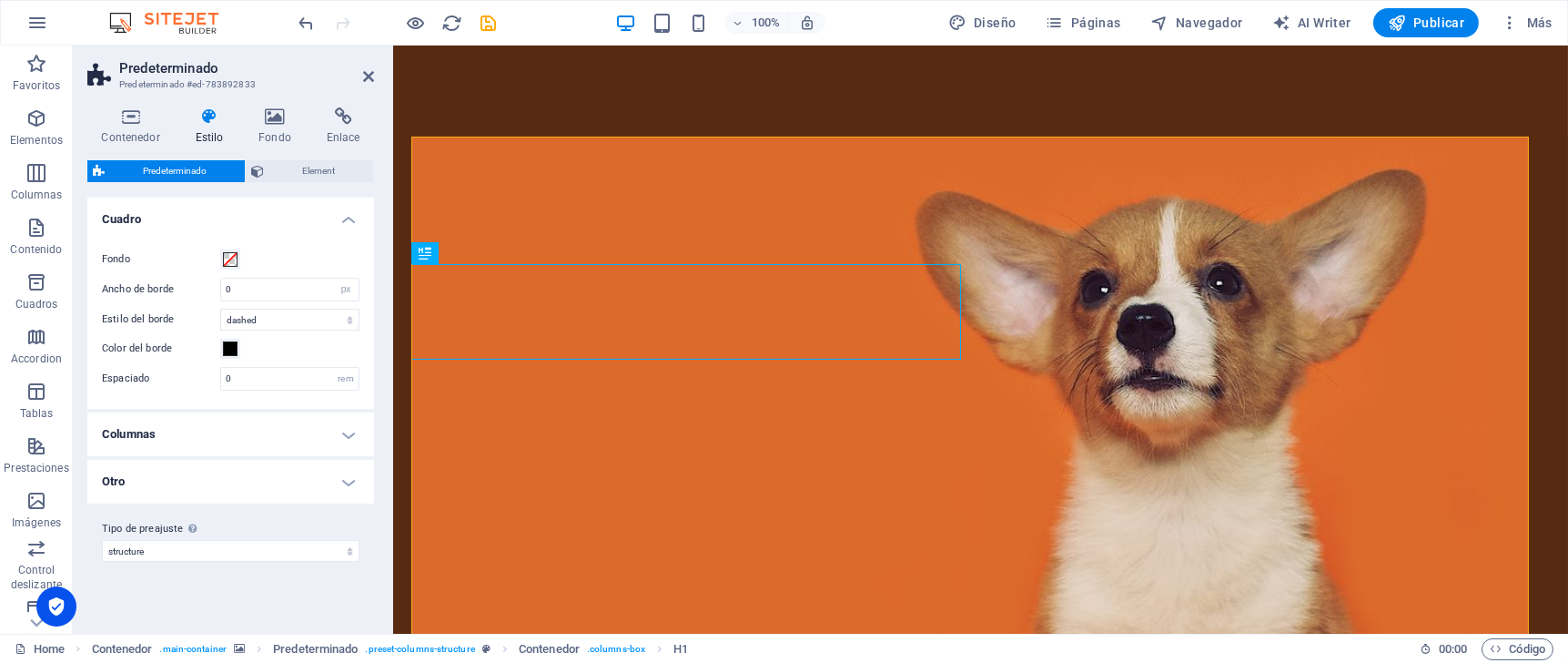 click on "Tipo de preajuste La configuración y variante seleccionada arriba afecta a todos los elementos que llevan esta clase de preajuste." at bounding box center (230, 529) 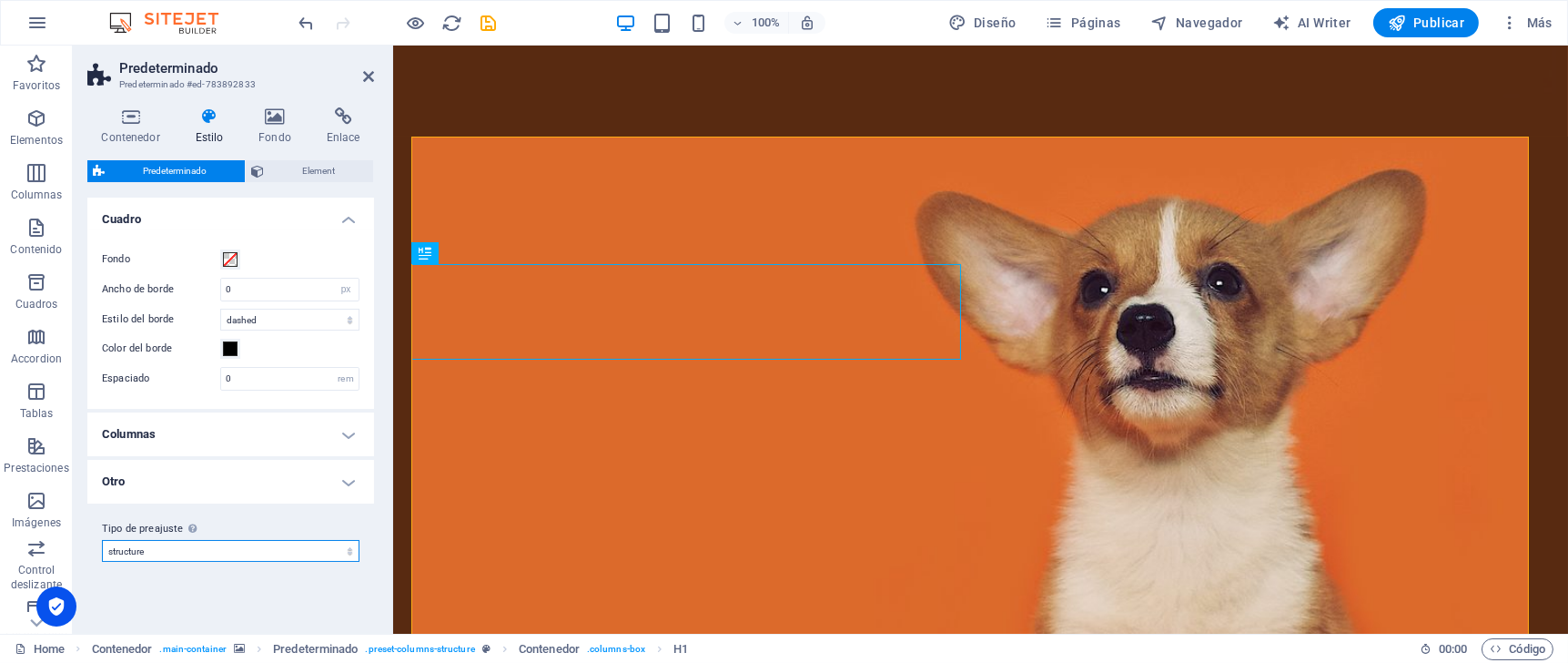 click on "structure Añadir tipo de preajuste" at bounding box center [230, 551] 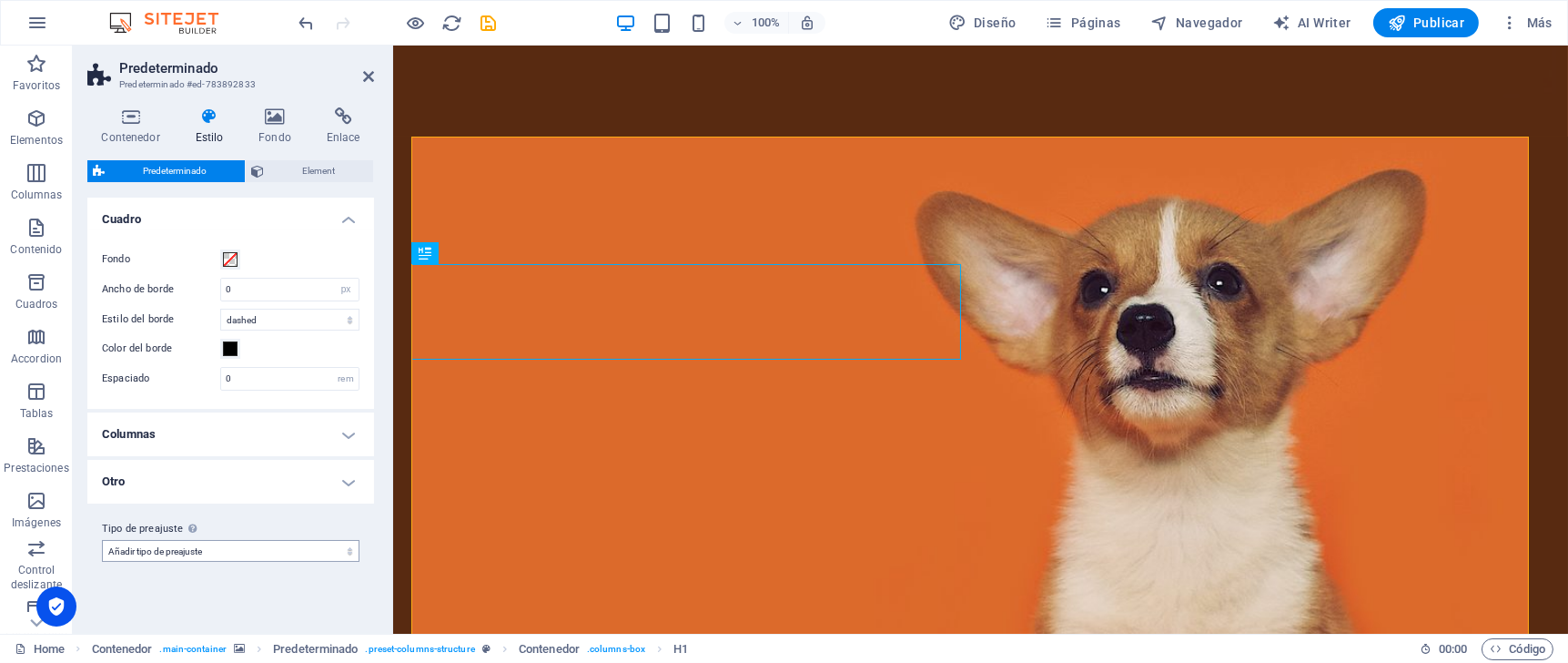 click on "structure Añadir tipo de preajuste" at bounding box center [230, 551] 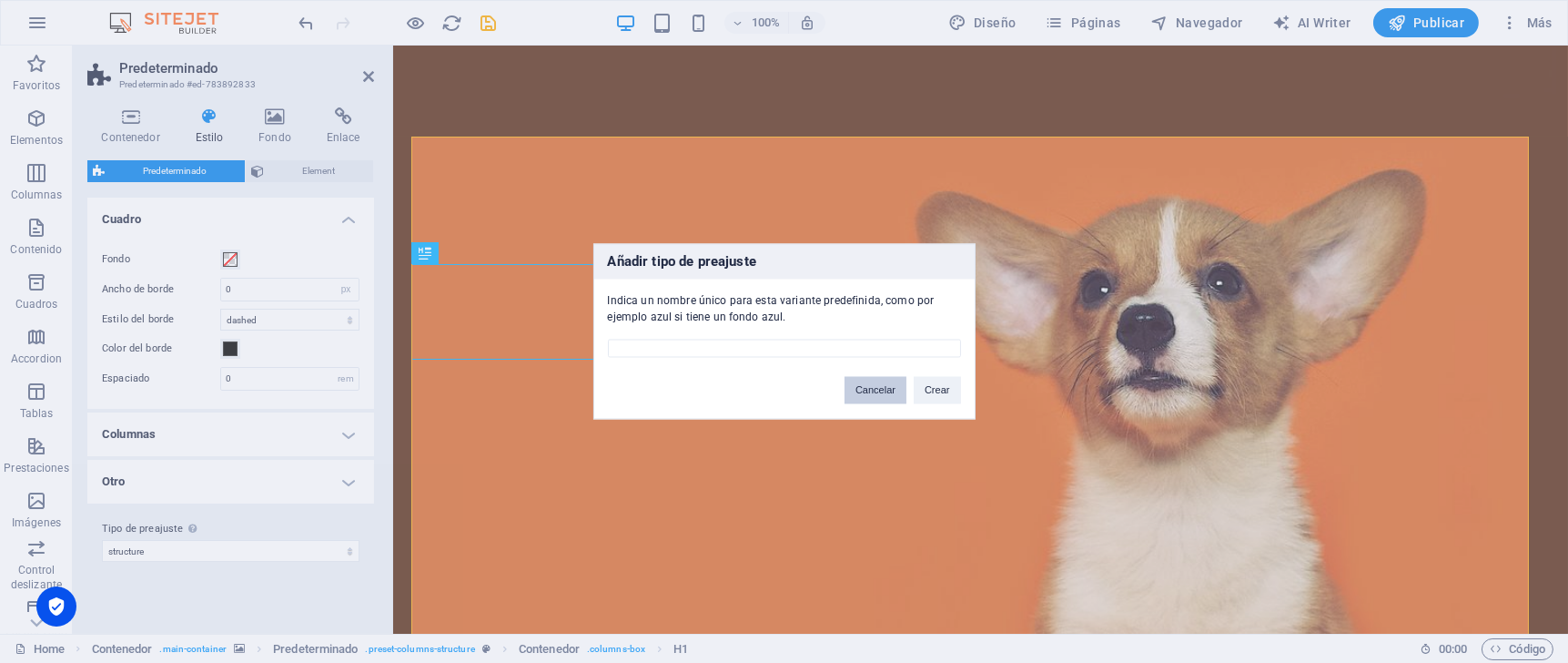 click on "Cancelar" at bounding box center (875, 391) 